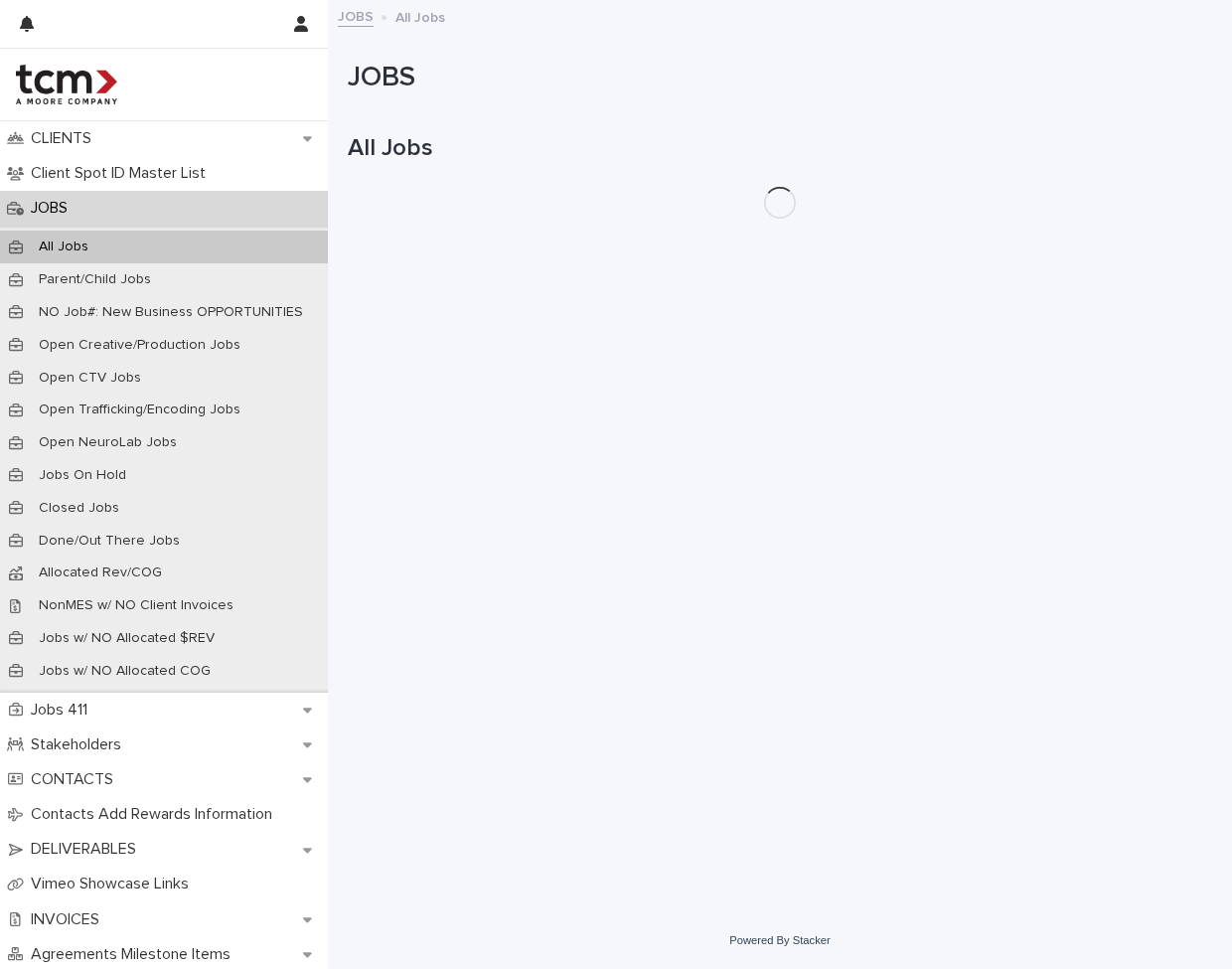 scroll, scrollTop: 0, scrollLeft: 0, axis: both 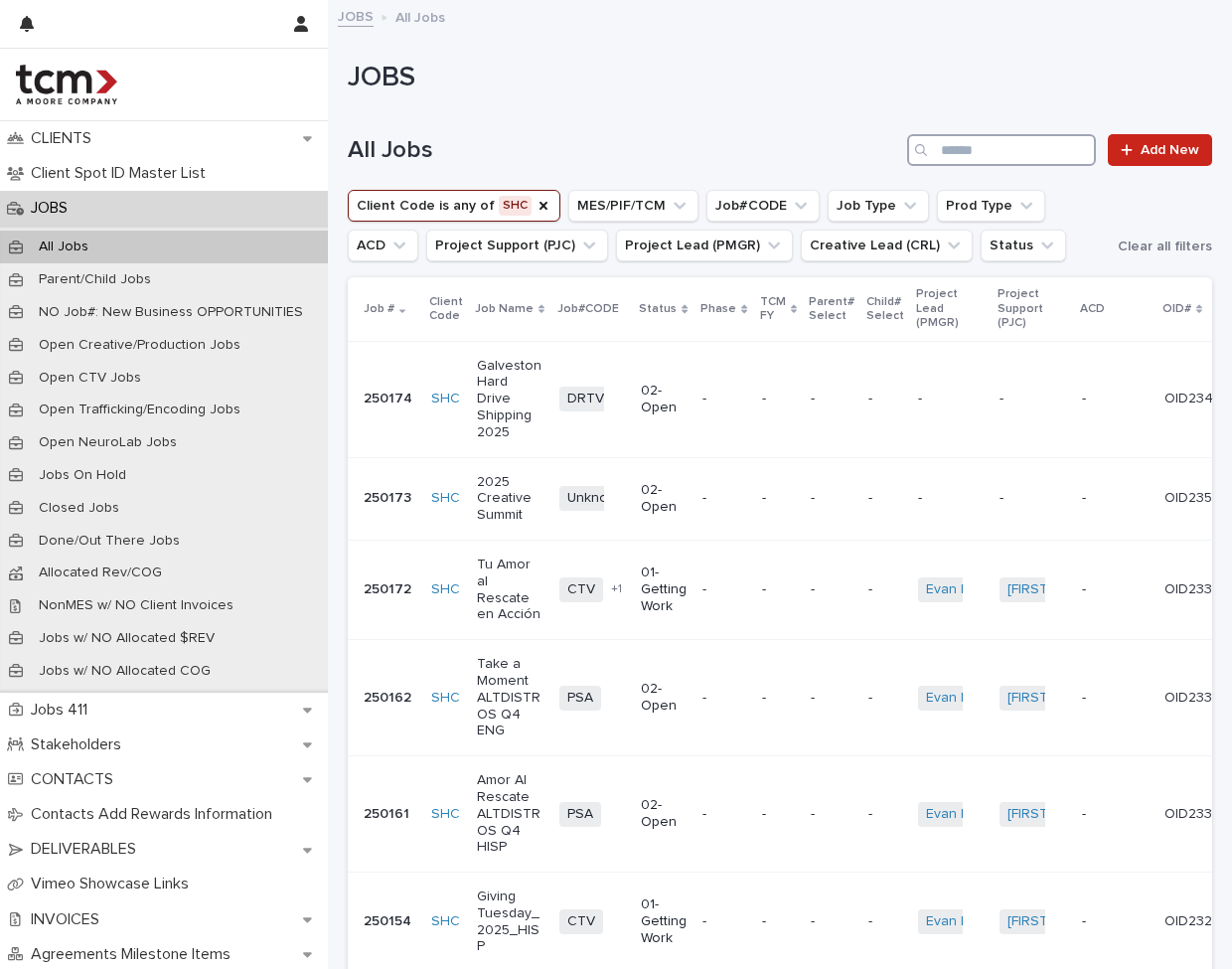 click at bounding box center (1001, 150) 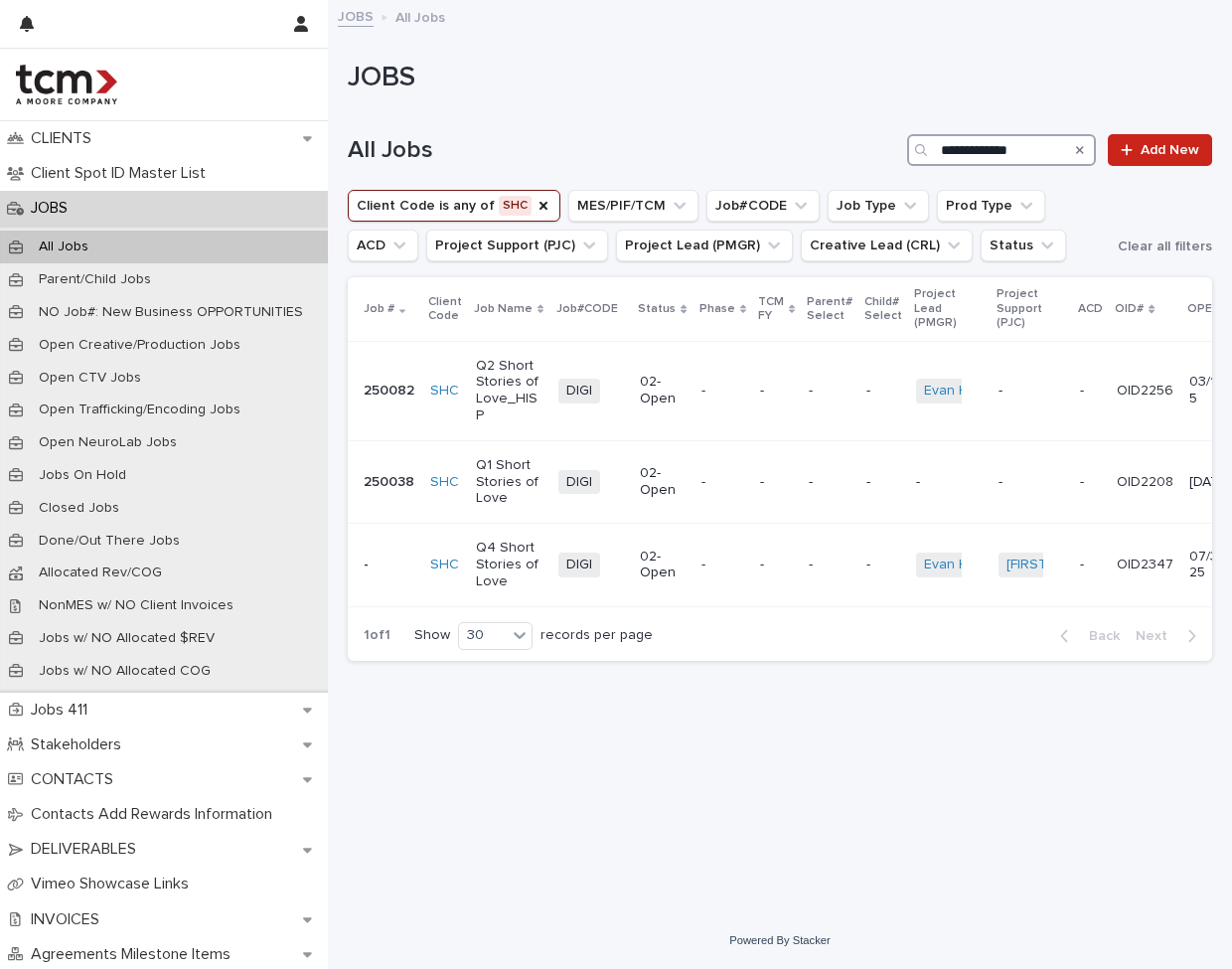 type on "**********" 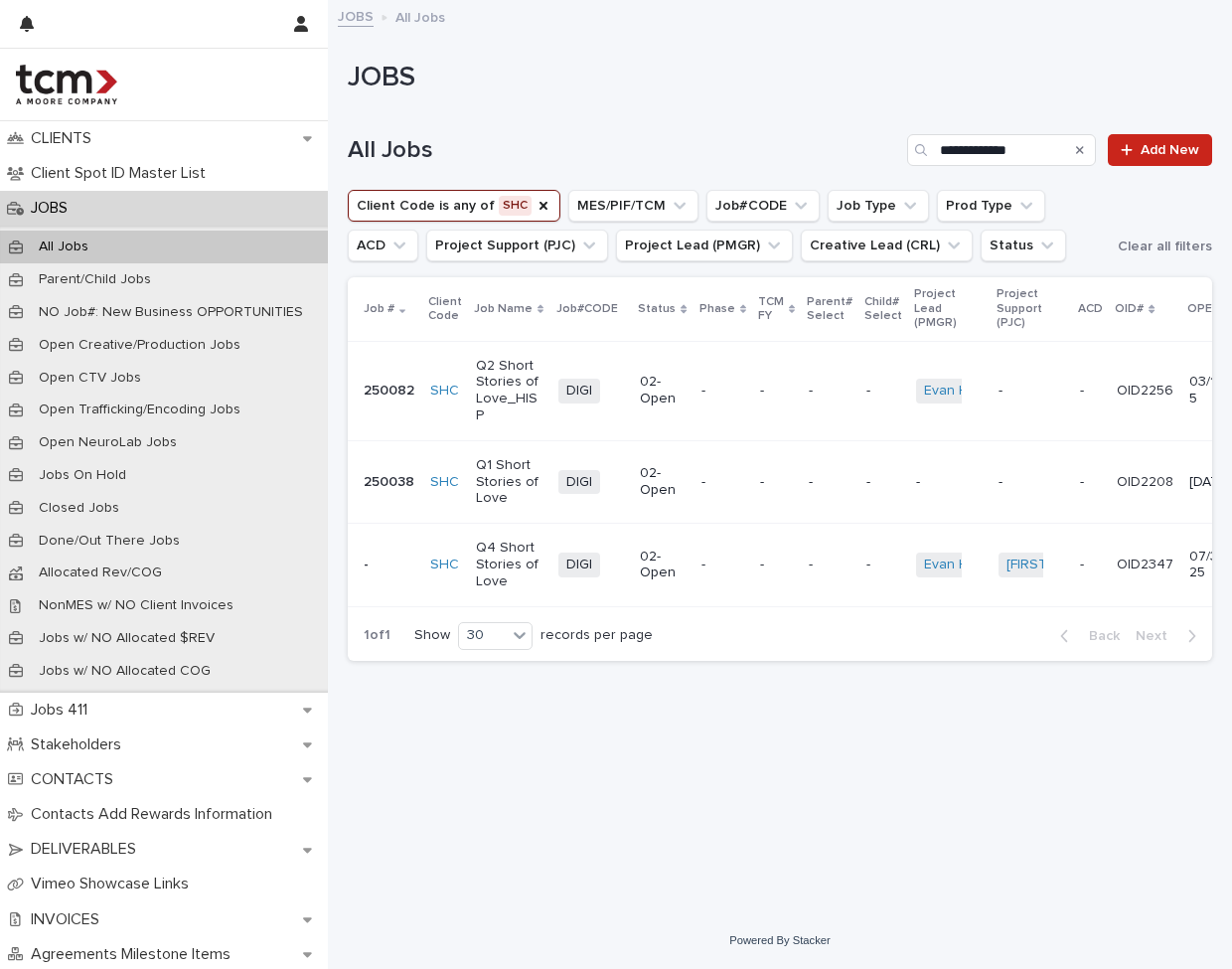 click 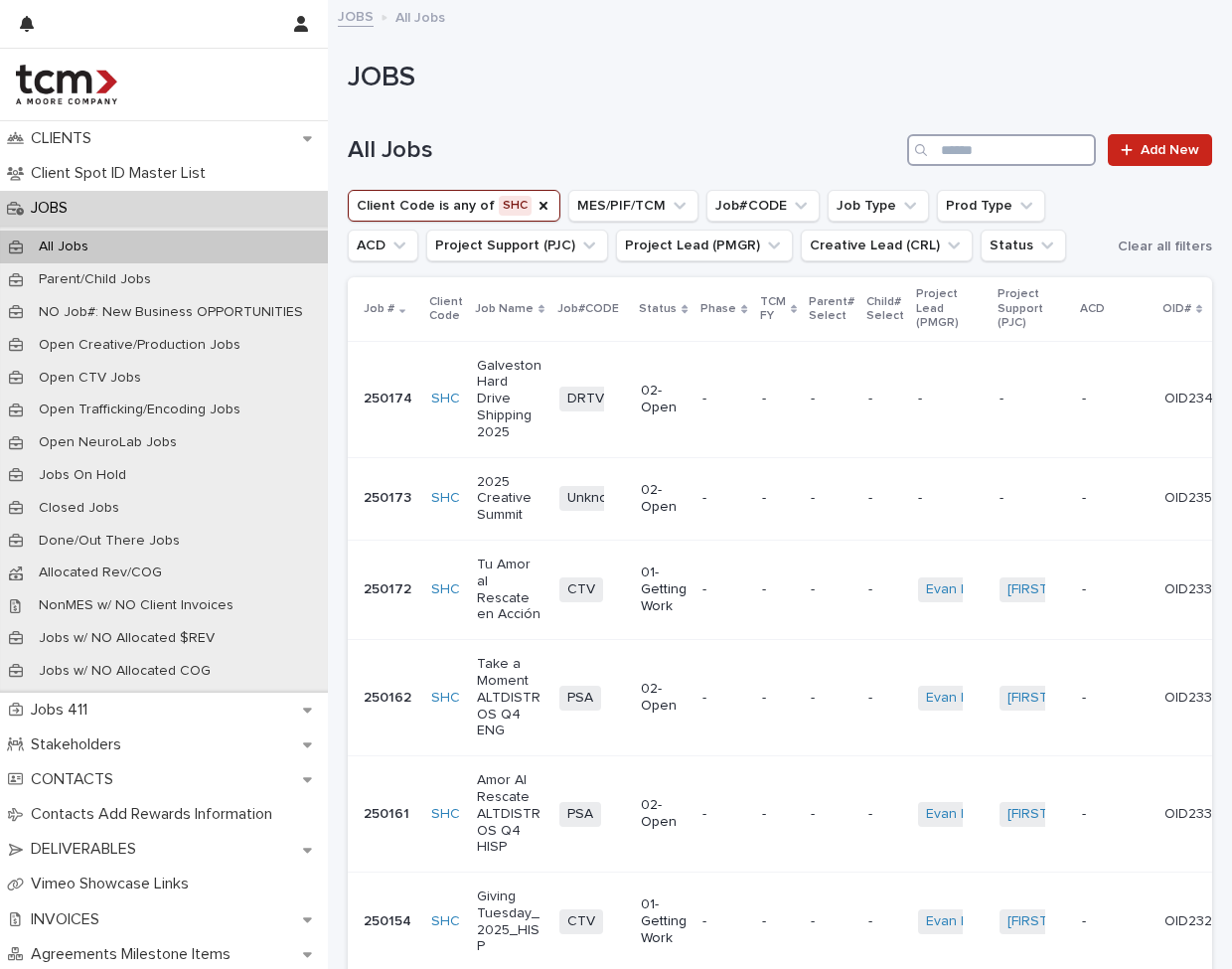 click at bounding box center (1001, 150) 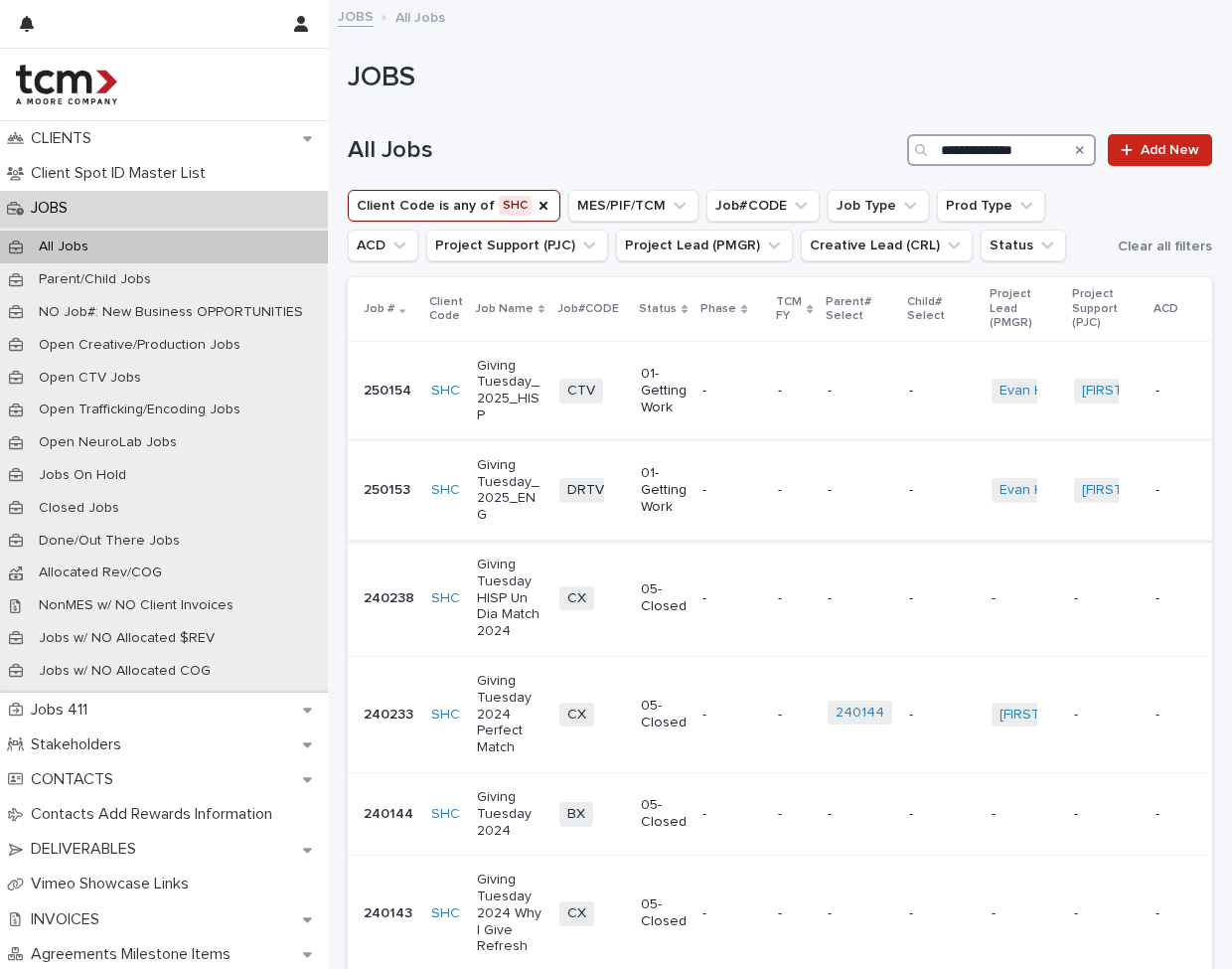 type on "**********" 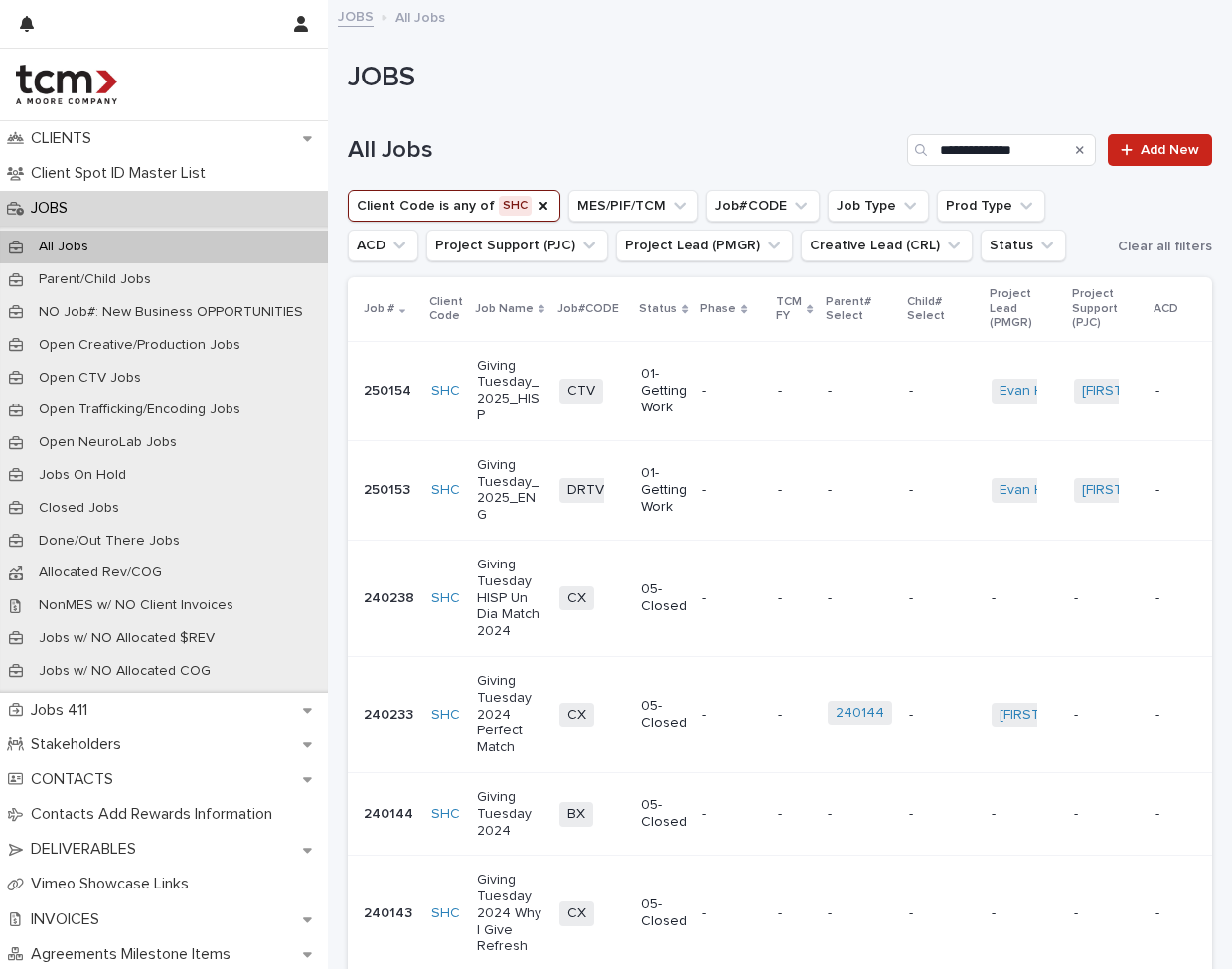 click on "SHC" at bounding box center [446, 490] 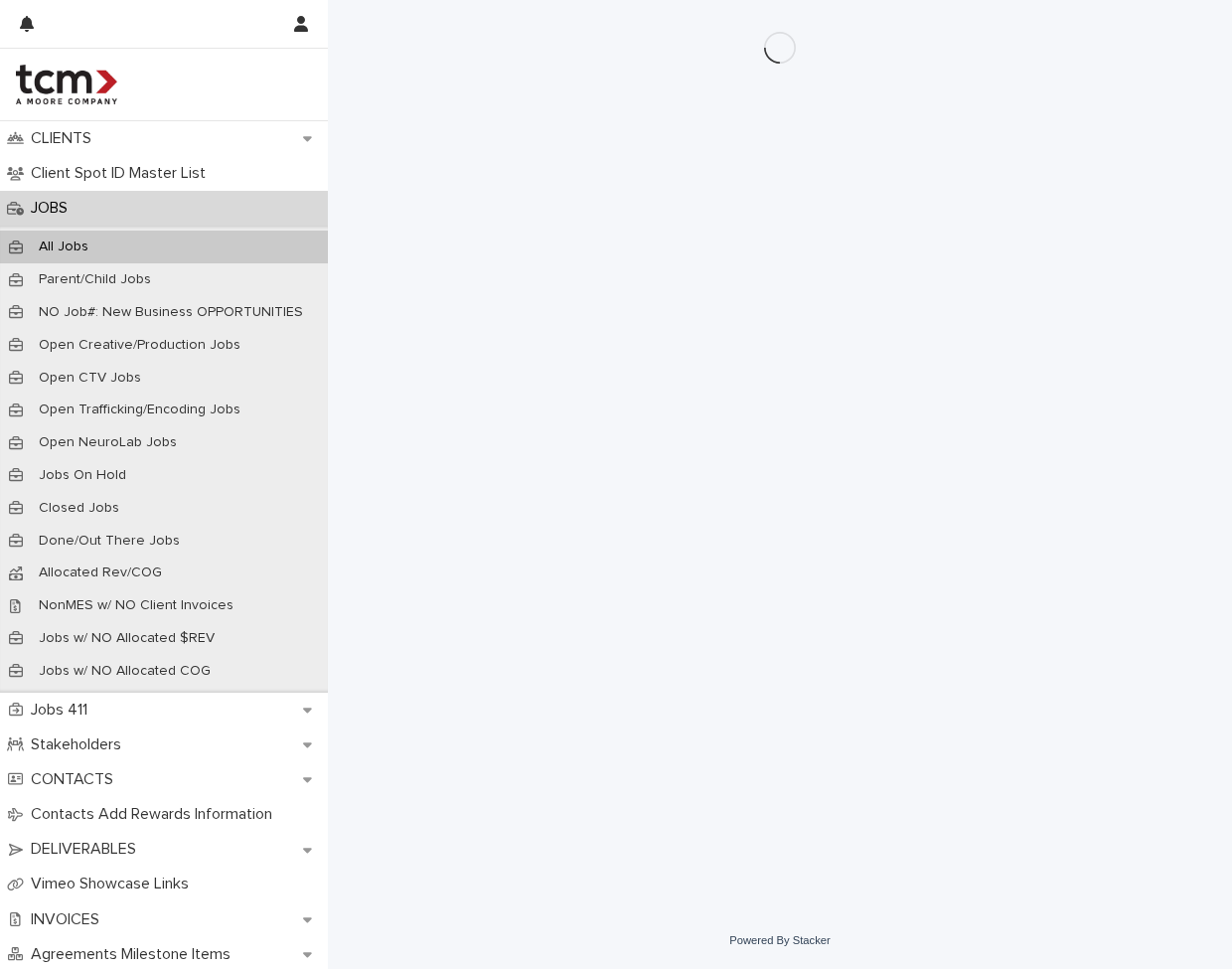 click on "Loading... Saving… Loading... Saving…" at bounding box center [780, 431] 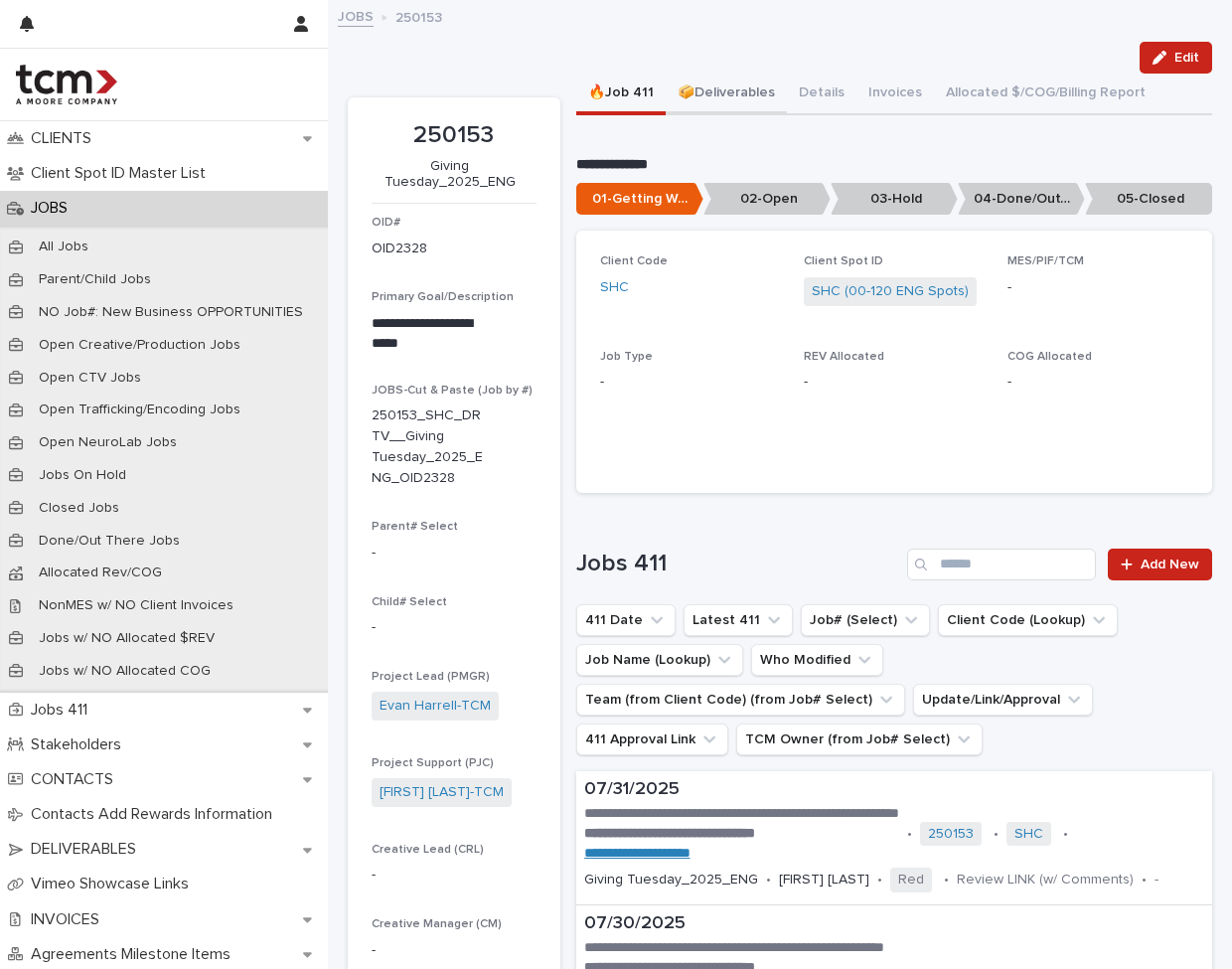 click on "📦Deliverables" at bounding box center (726, 94) 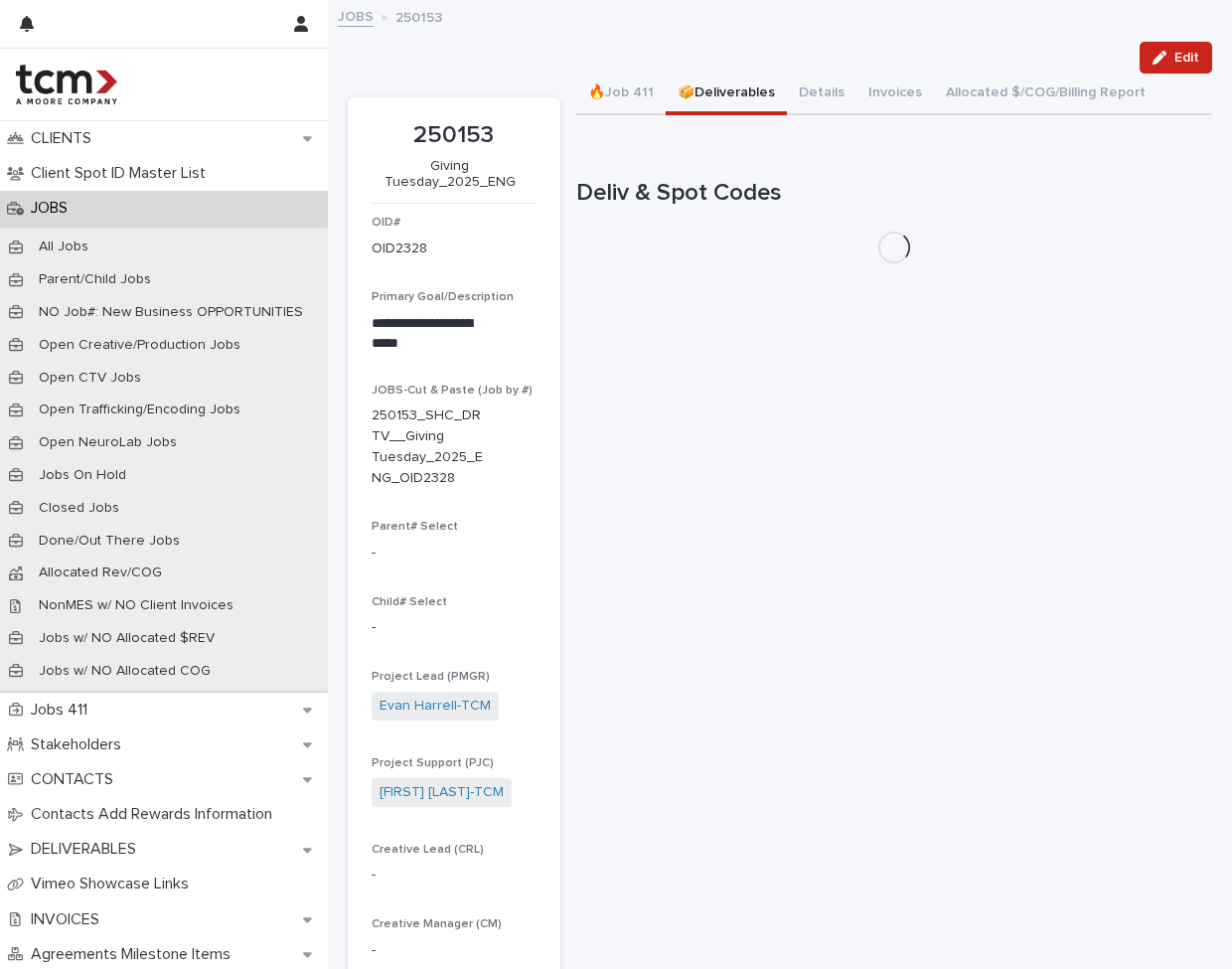 click on "📦Deliverables" at bounding box center [726, 94] 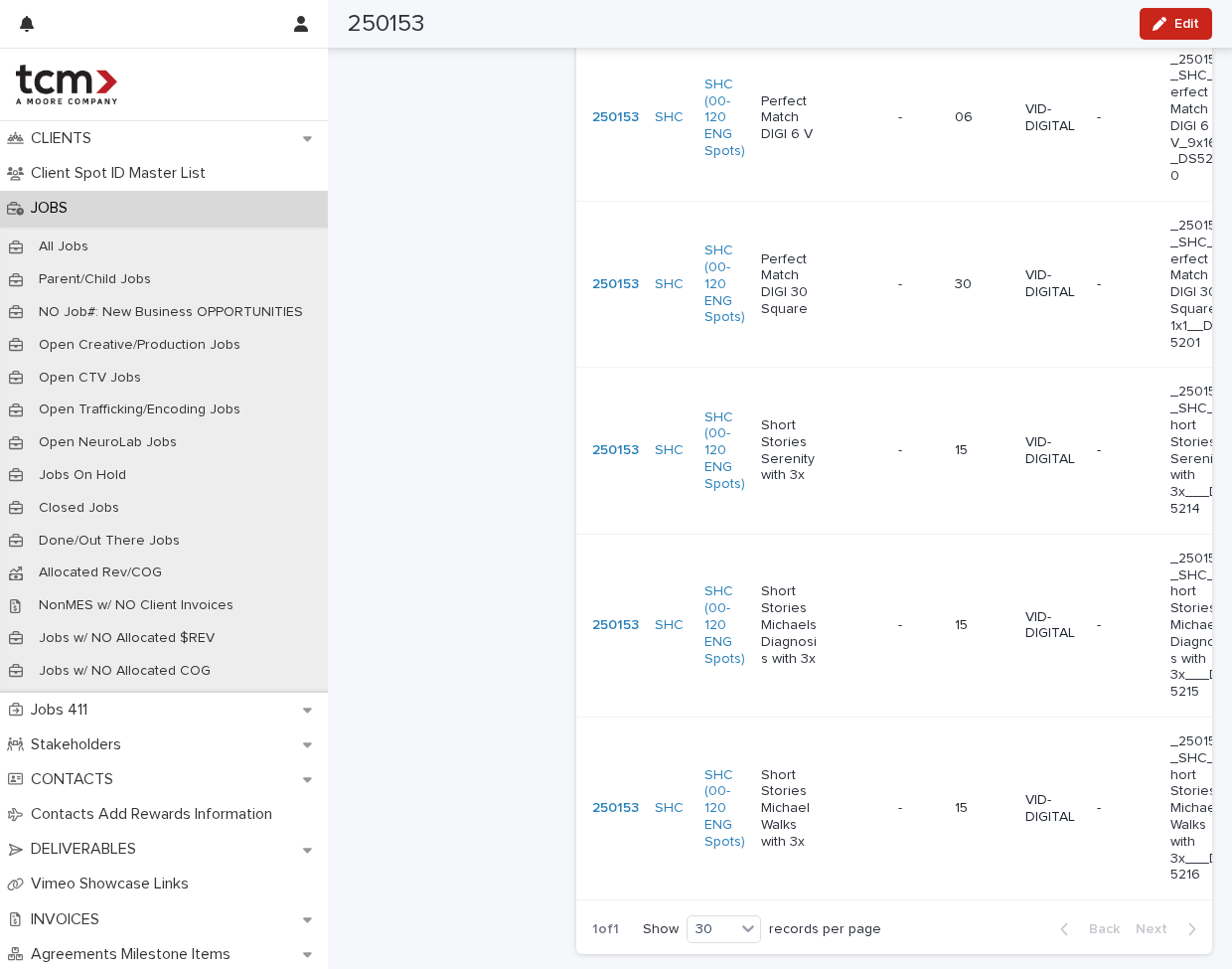 scroll, scrollTop: 2339, scrollLeft: 0, axis: vertical 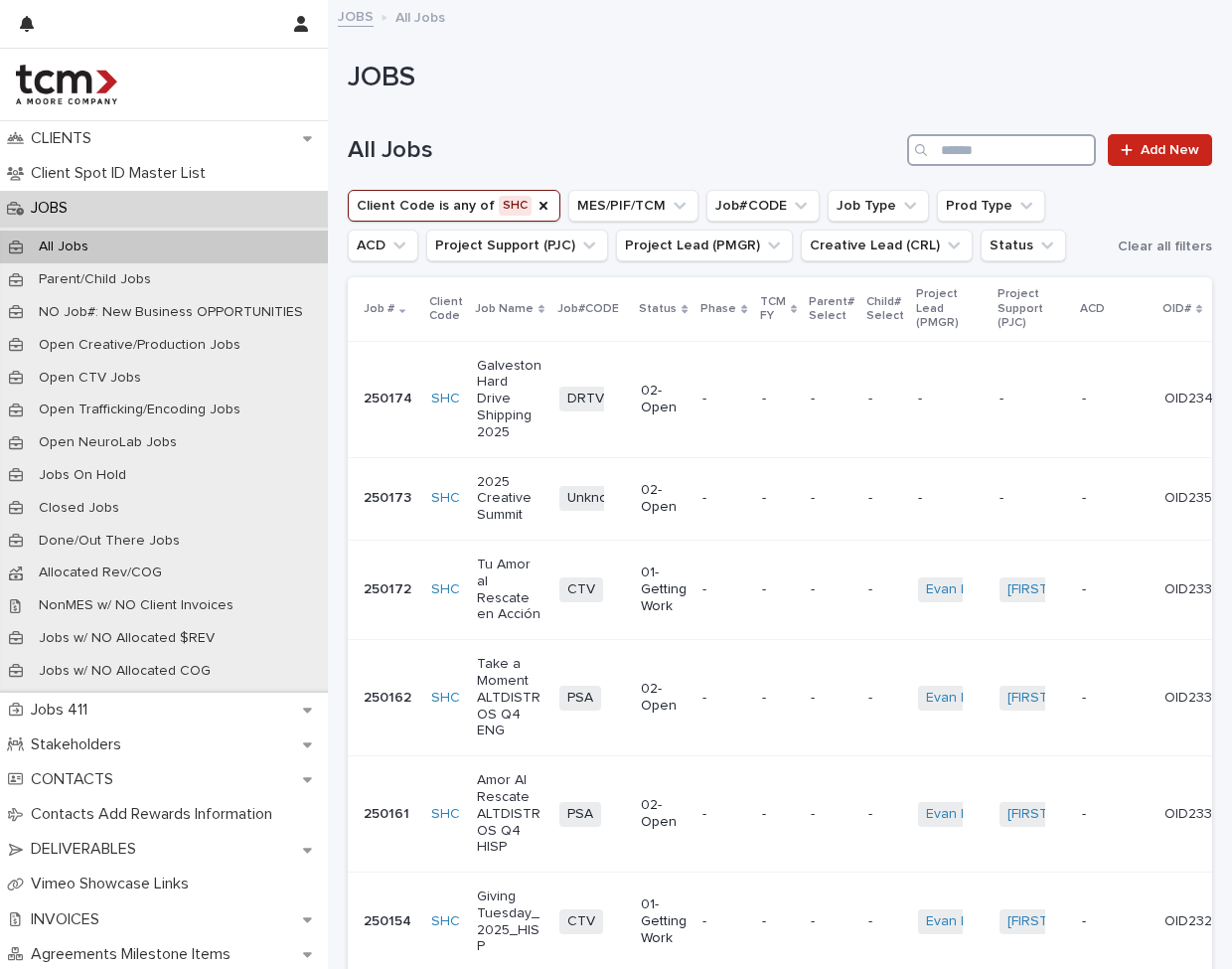 click at bounding box center (1001, 150) 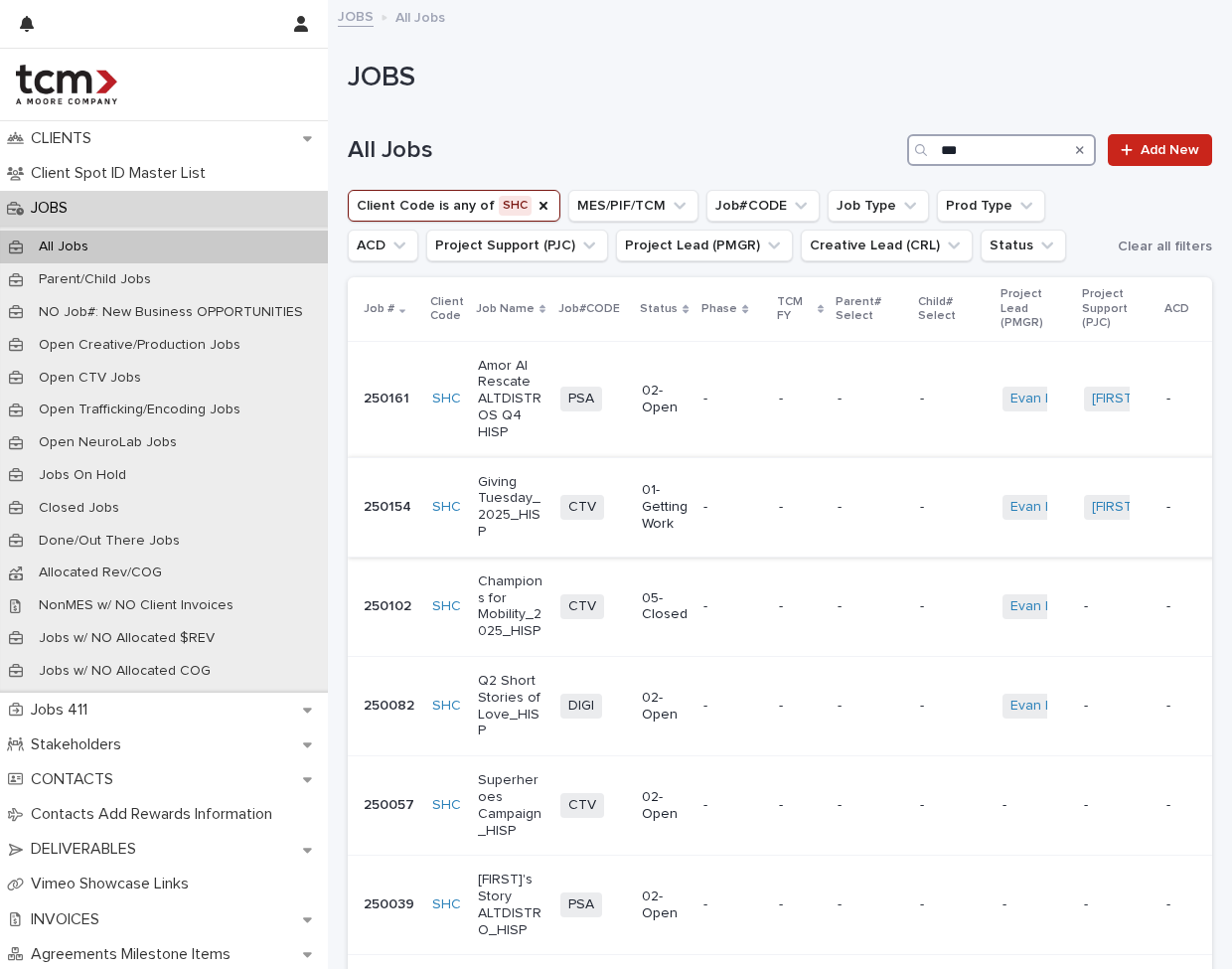 type on "***" 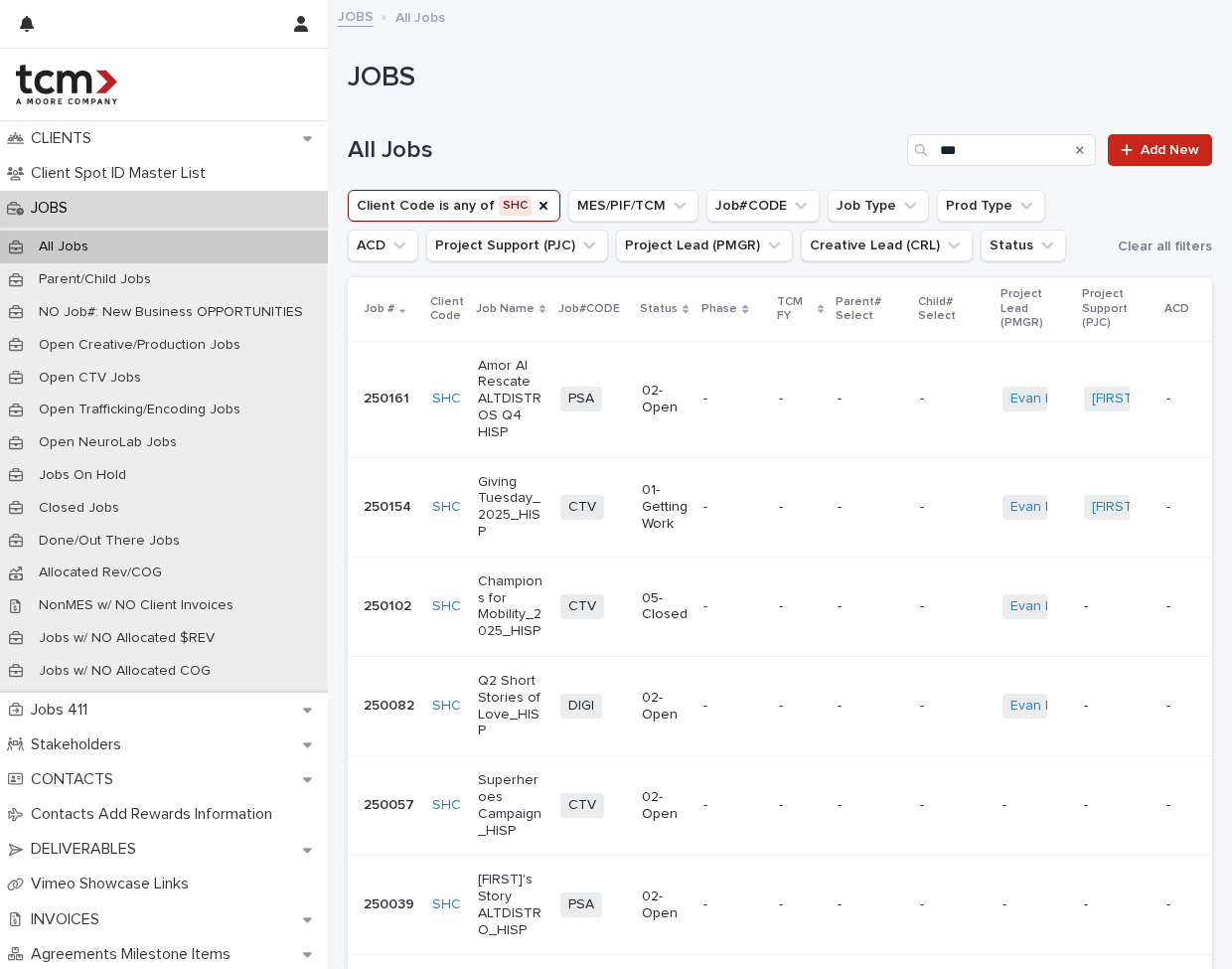 click on "Giving Tuesday_2025_HISP" at bounding box center (511, 507) 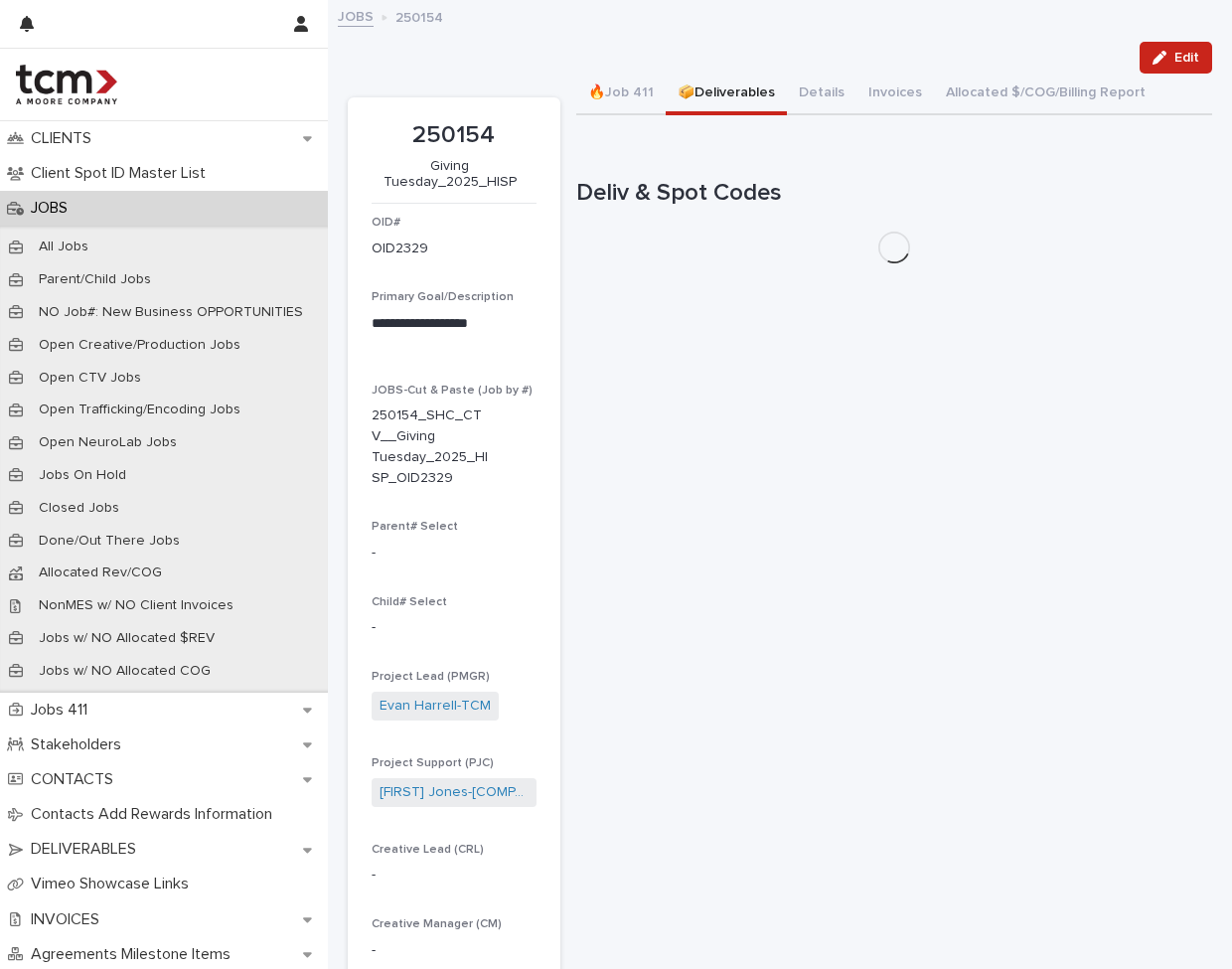 click on "📦Deliverables" at bounding box center [726, 94] 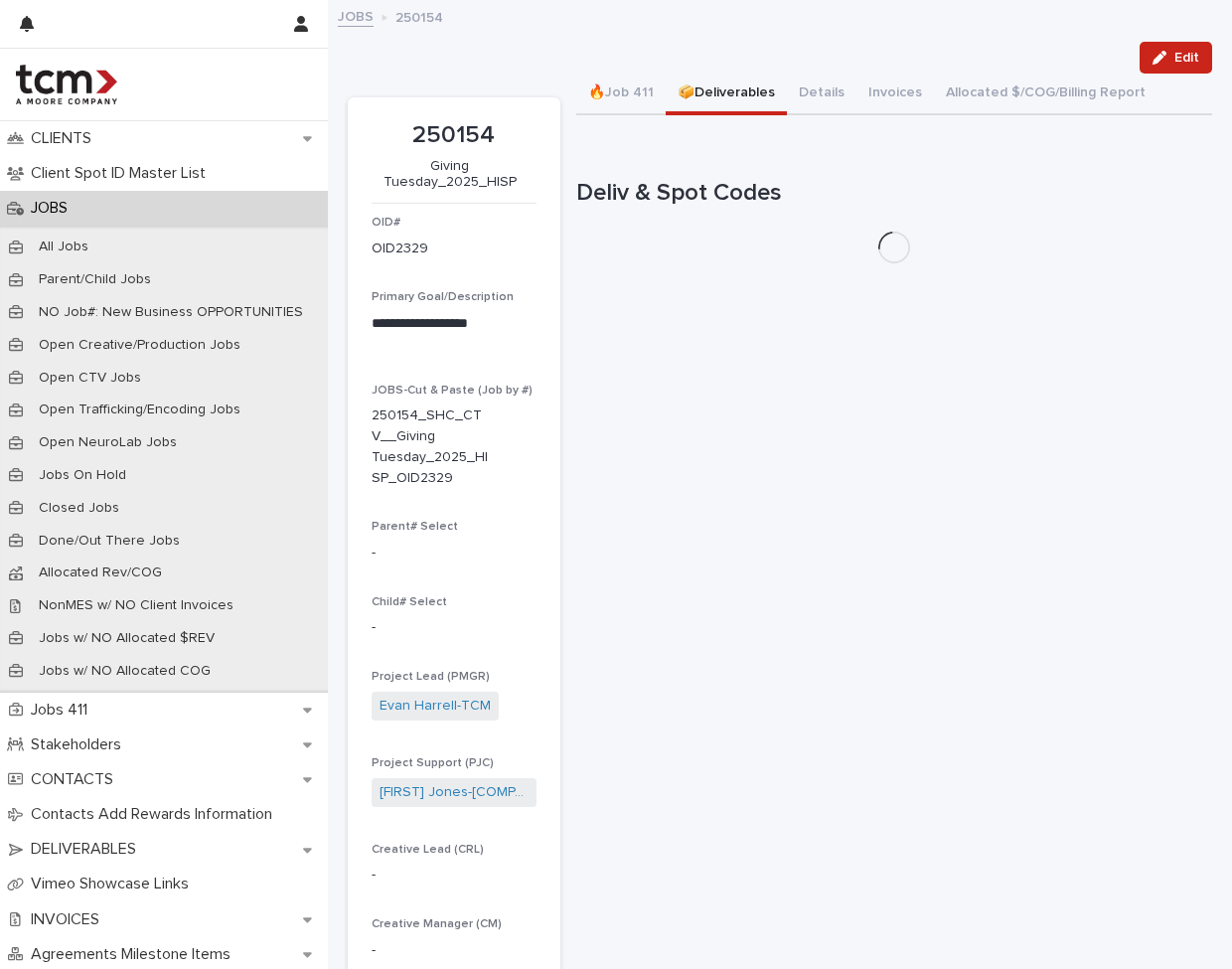 click on "📦Deliverables" at bounding box center (726, 94) 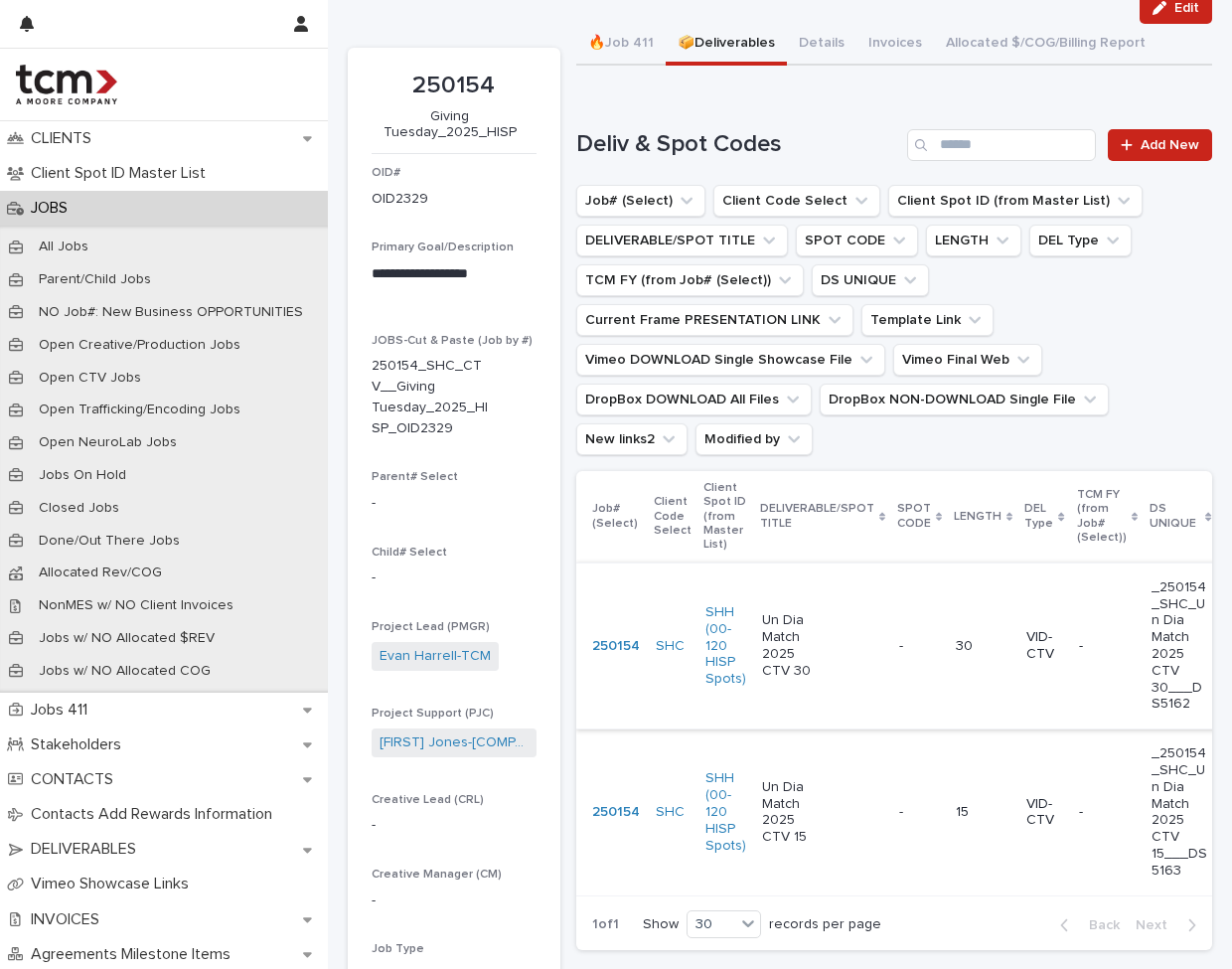 scroll, scrollTop: 74, scrollLeft: 0, axis: vertical 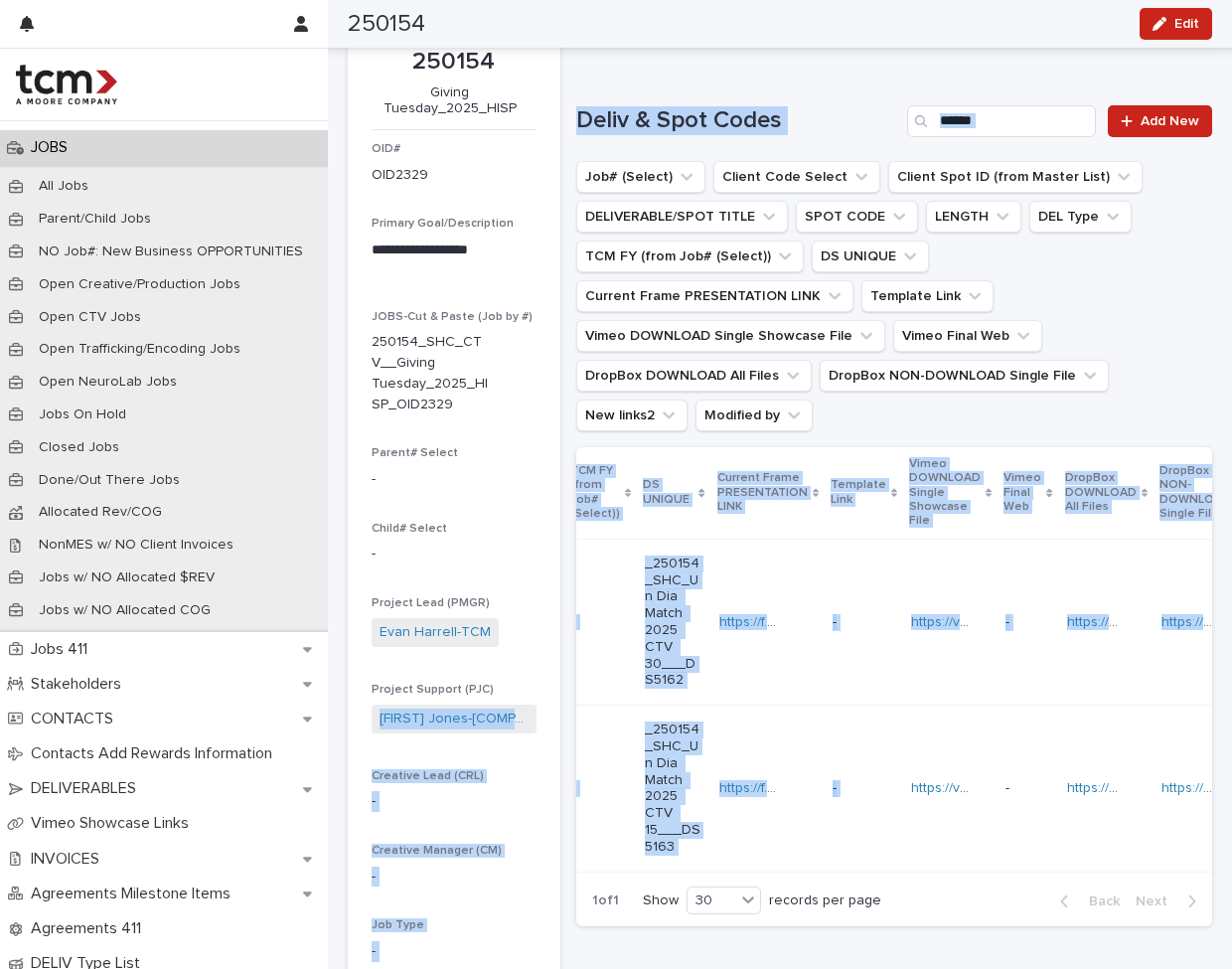 drag, startPoint x: 926, startPoint y: 663, endPoint x: 424, endPoint y: 684, distance: 502.43905 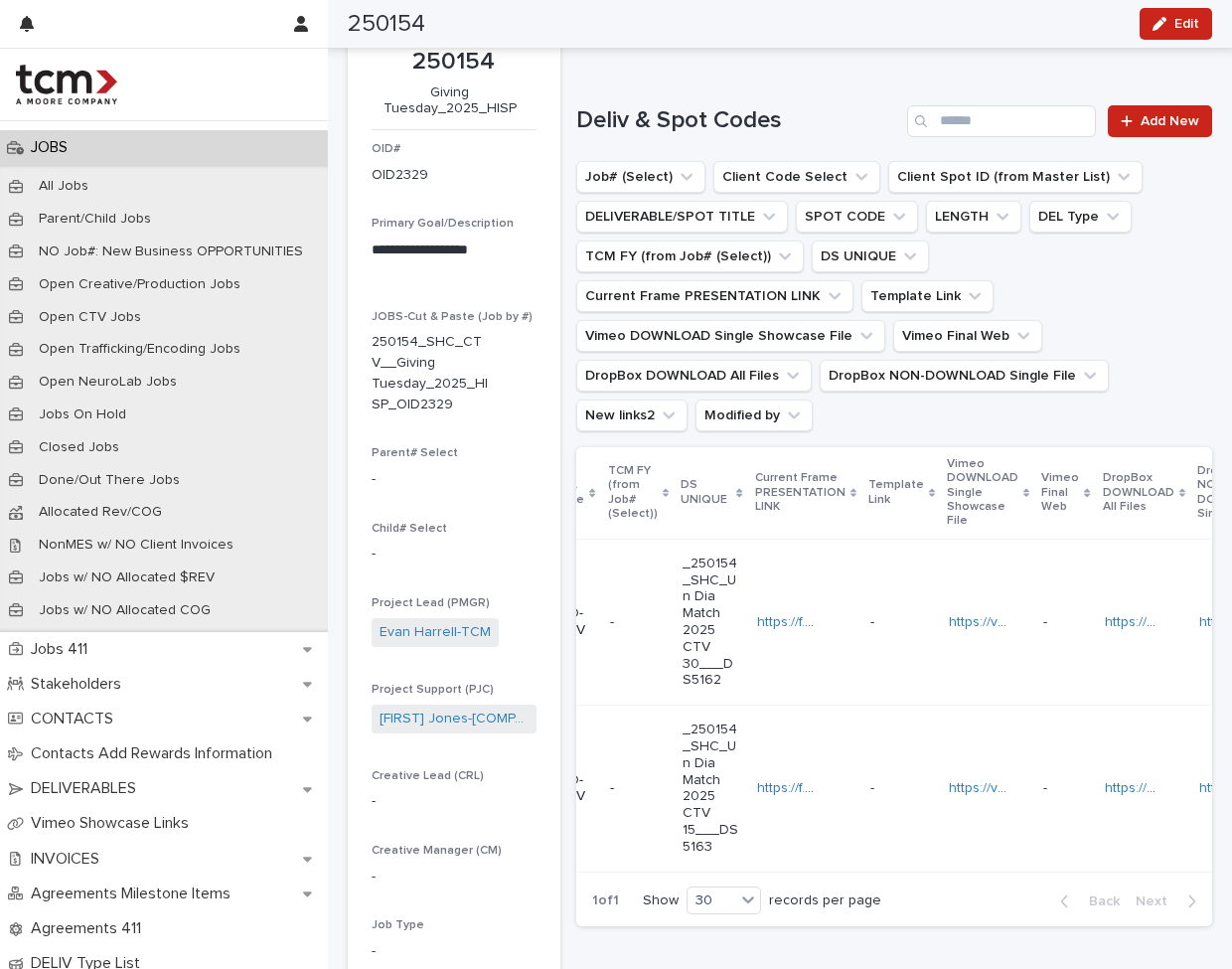 click on "Sorry, there was an error saving your record. Please try again. Please fill out the required fields below. 🔥Job 411 📦Deliverables Details Invoices Allocated $/COG/Billing Report Can't display tree at index  6 Loading... Saving… Loading... Saving… Loading... Saving… Deliv & Spot Codes Add New Job# (Select) Client Code Select Client Spot ID (from Master List) DELIVERABLE/SPOT TITLE SPOT CODE LENGTH DEL Type TCM FY (from Job# (Select)) DS UNIQUE Current Frame PRESENTATION LINK Template Link Vimeo DOWNLOAD Single Showcase File Vimeo Final Web DropBox DOWNLOAD All Files DropBox NON-DOWNLOAD Single File New links2 Modified by Job# (Select) Client Code Select Client Spot ID (from Master List) DELIVERABLE/SPOT TITLE SPOT CODE LENGTH DEL Type TCM FY (from Job# (Select)) DS UNIQUE Current Frame PRESENTATION LINK Template Link Vimeo DOWNLOAD Single Showcase File Vimeo Final Web DropBox DOWNLOAD All Files DropBox NON-DOWNLOAD Single File New links2 Modified by 250154   SHC   SHH (00-120 HISP Spots)   - -   -" at bounding box center (894, 501) 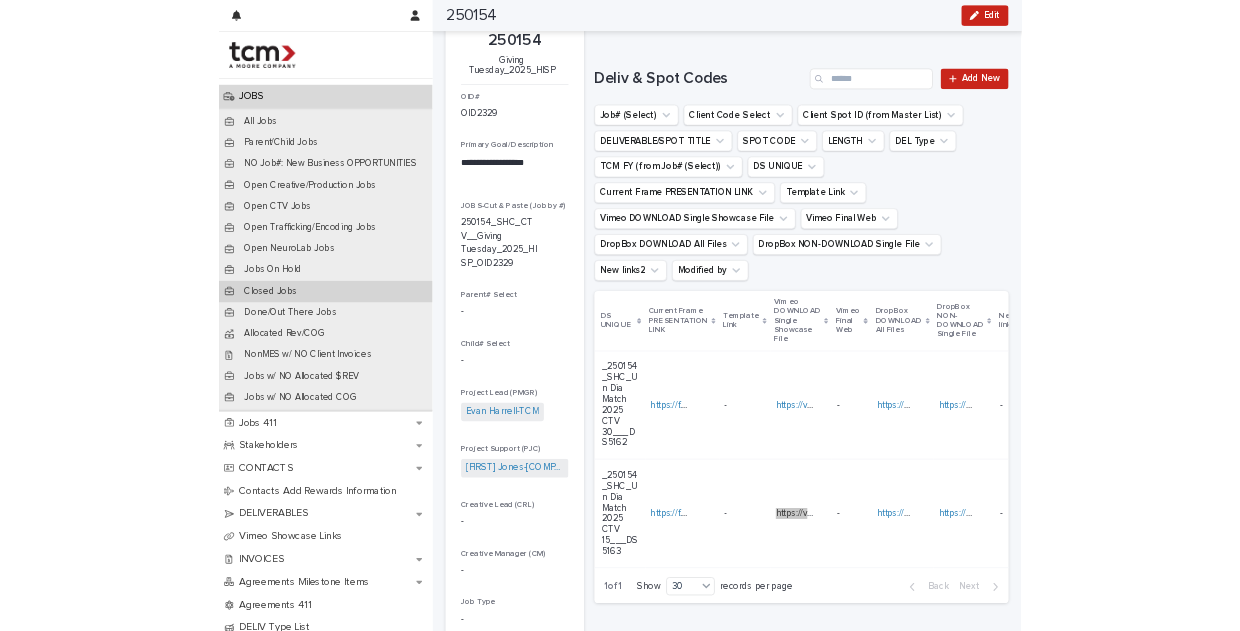 scroll, scrollTop: 0, scrollLeft: 604, axis: horizontal 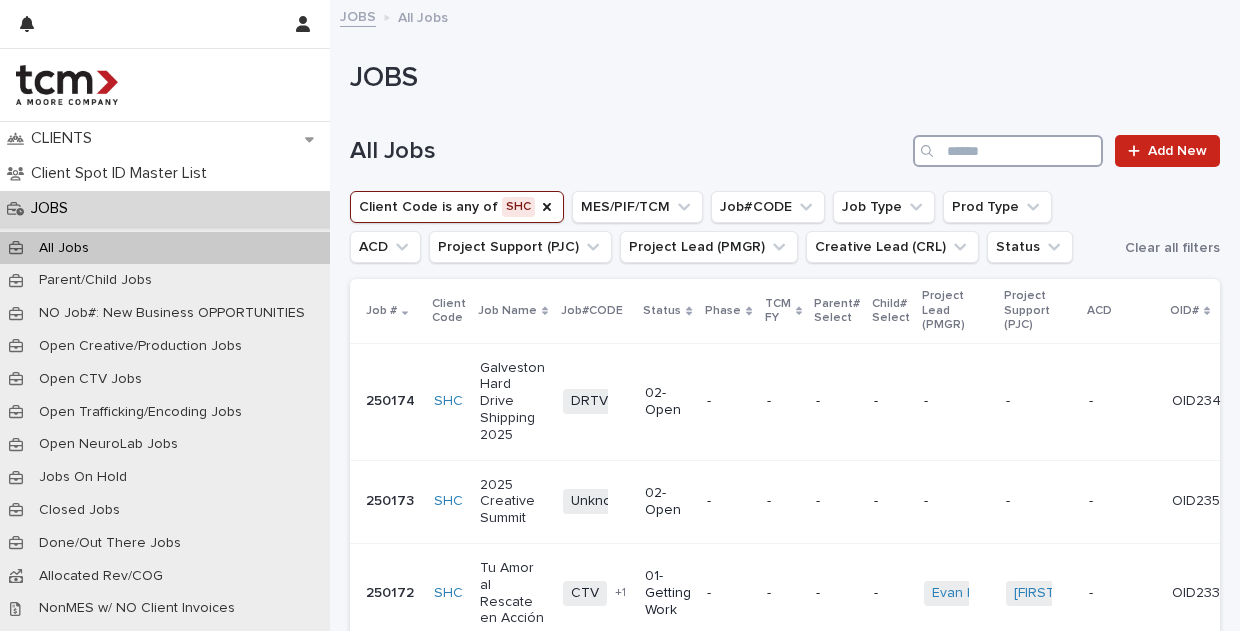 click at bounding box center [1008, 151] 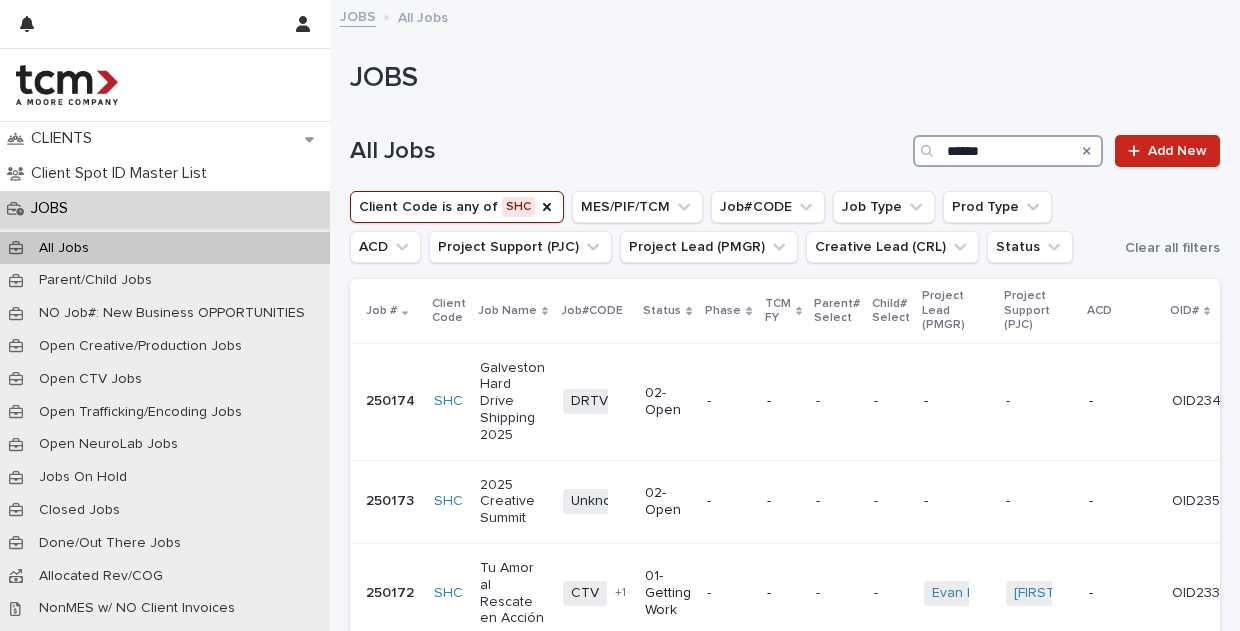 type on "******" 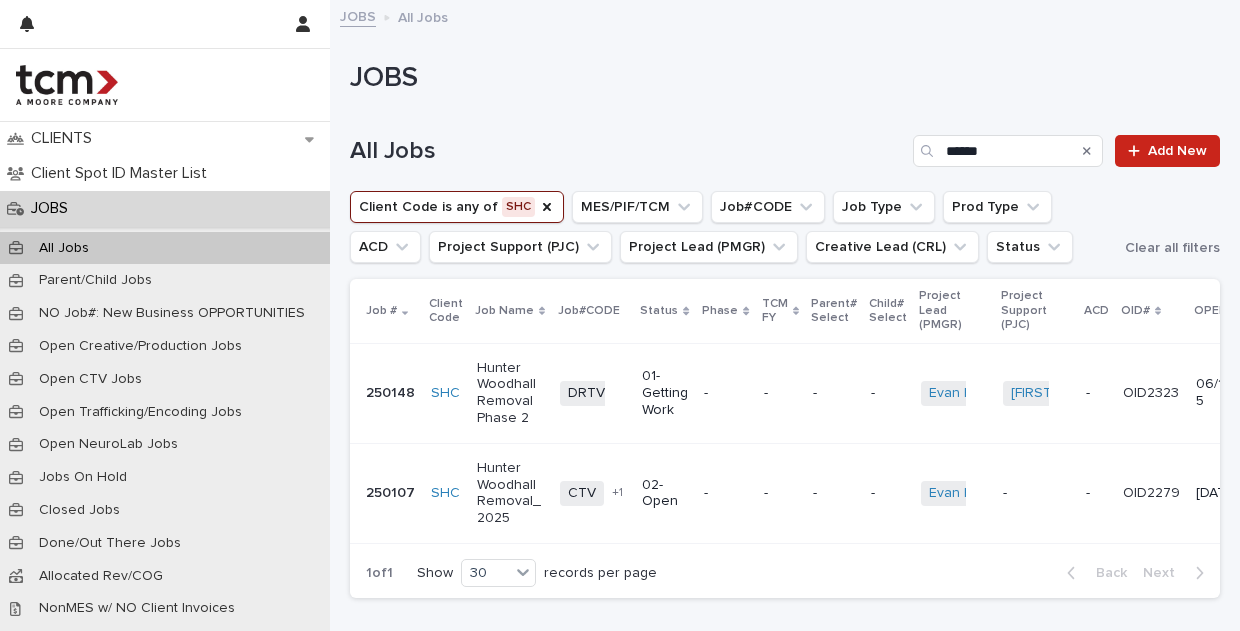 click on "Hunter Woodhall Removal Phase 2" at bounding box center [510, 393] 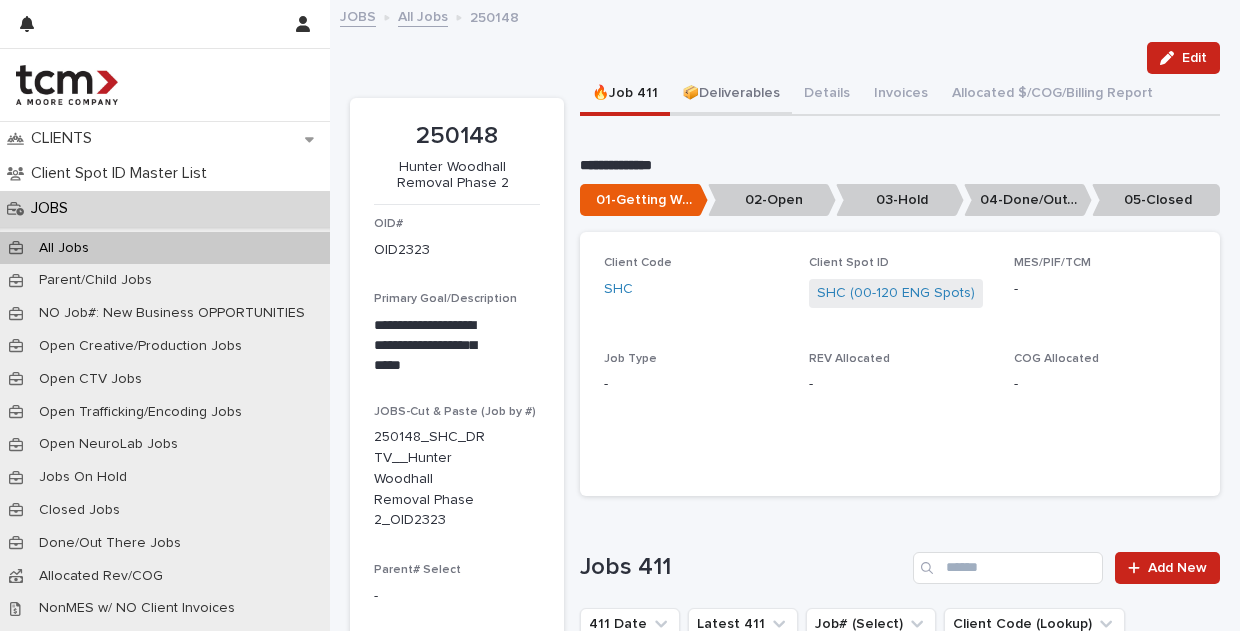 scroll, scrollTop: -2, scrollLeft: 0, axis: vertical 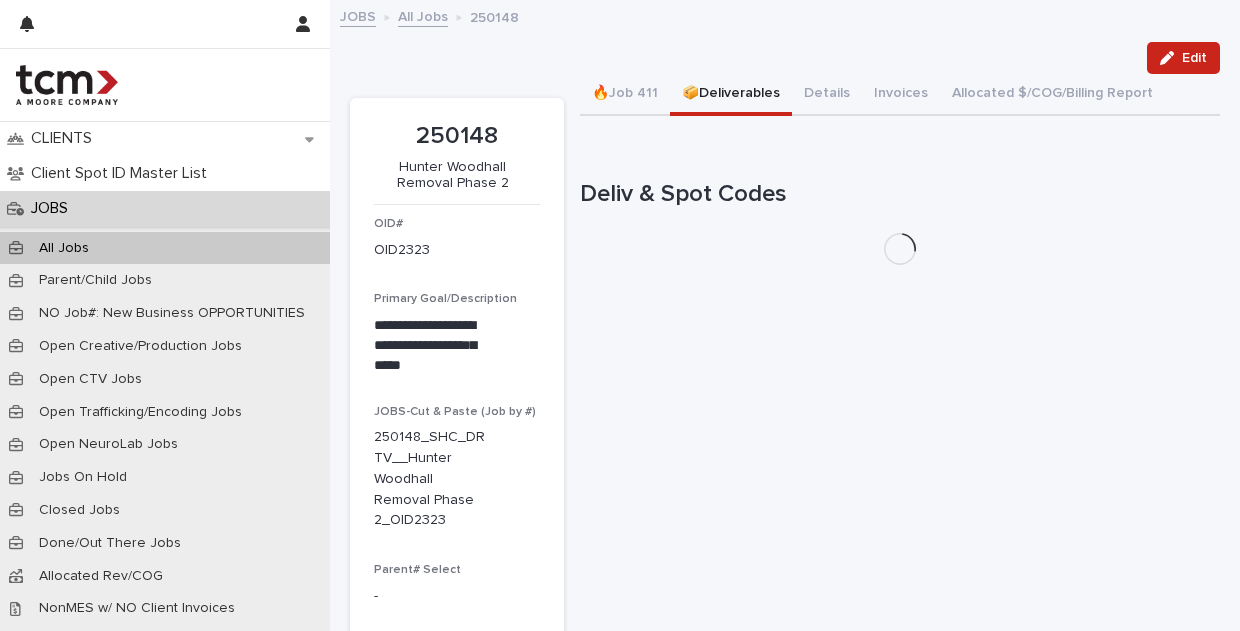 click on "📦Deliverables" at bounding box center (731, 95) 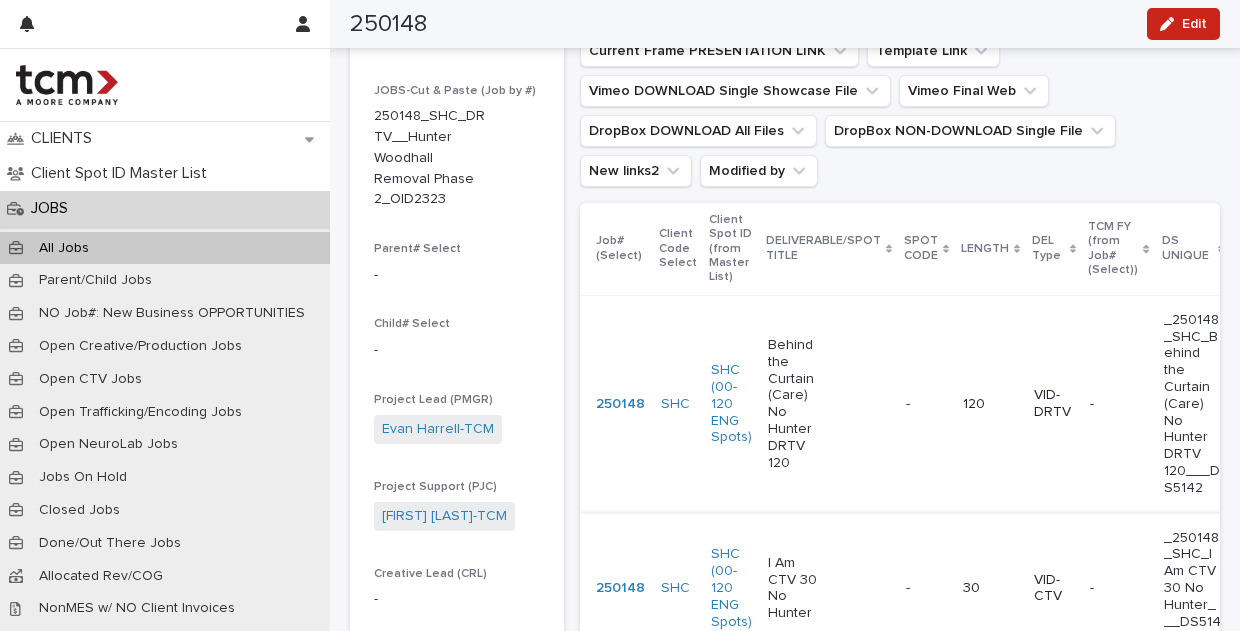 scroll, scrollTop: 304, scrollLeft: 0, axis: vertical 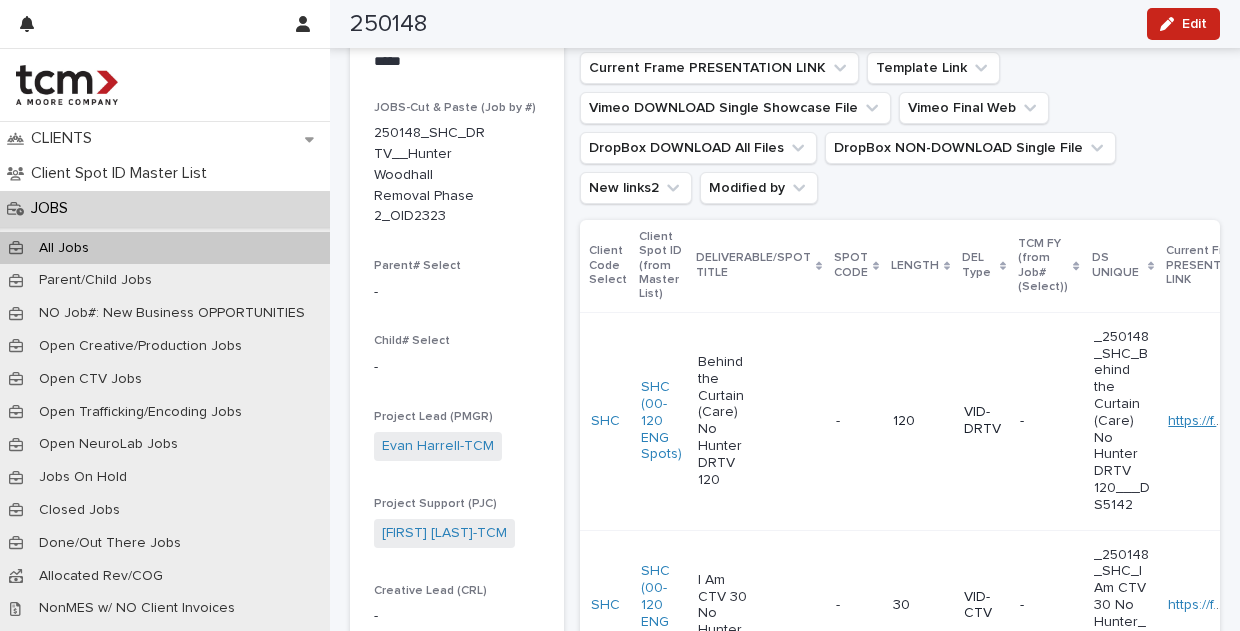 click on "https://f.io/1WHY8JEu" at bounding box center (1233, 421) 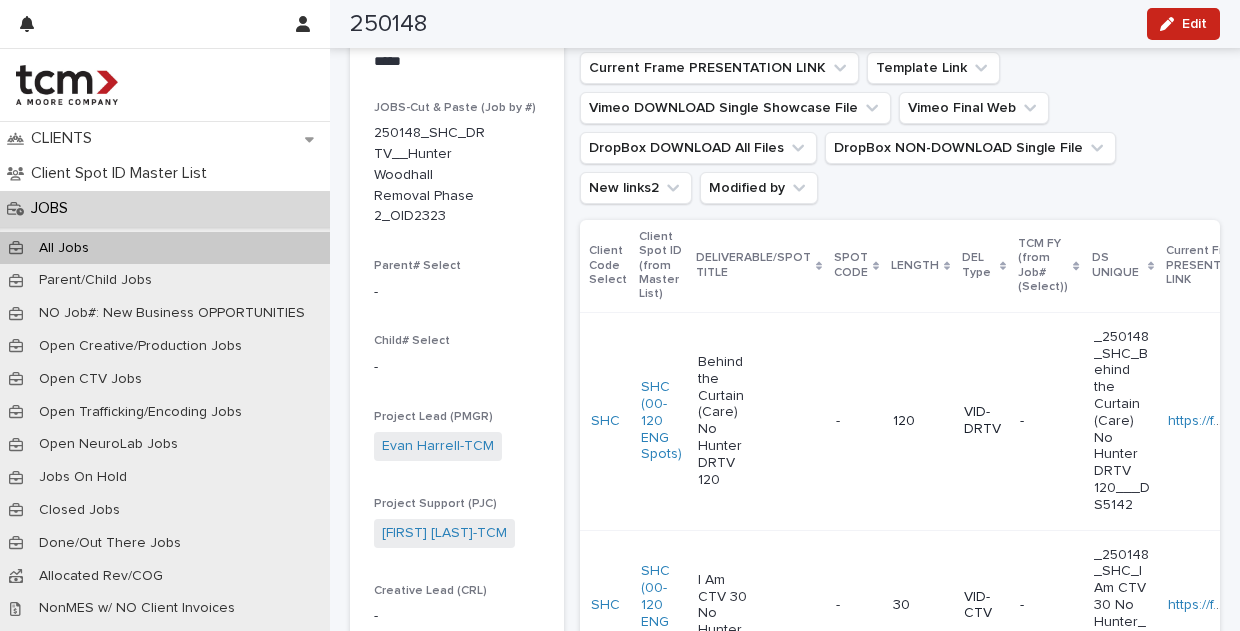 click on "250148 Edit" at bounding box center (785, 24) 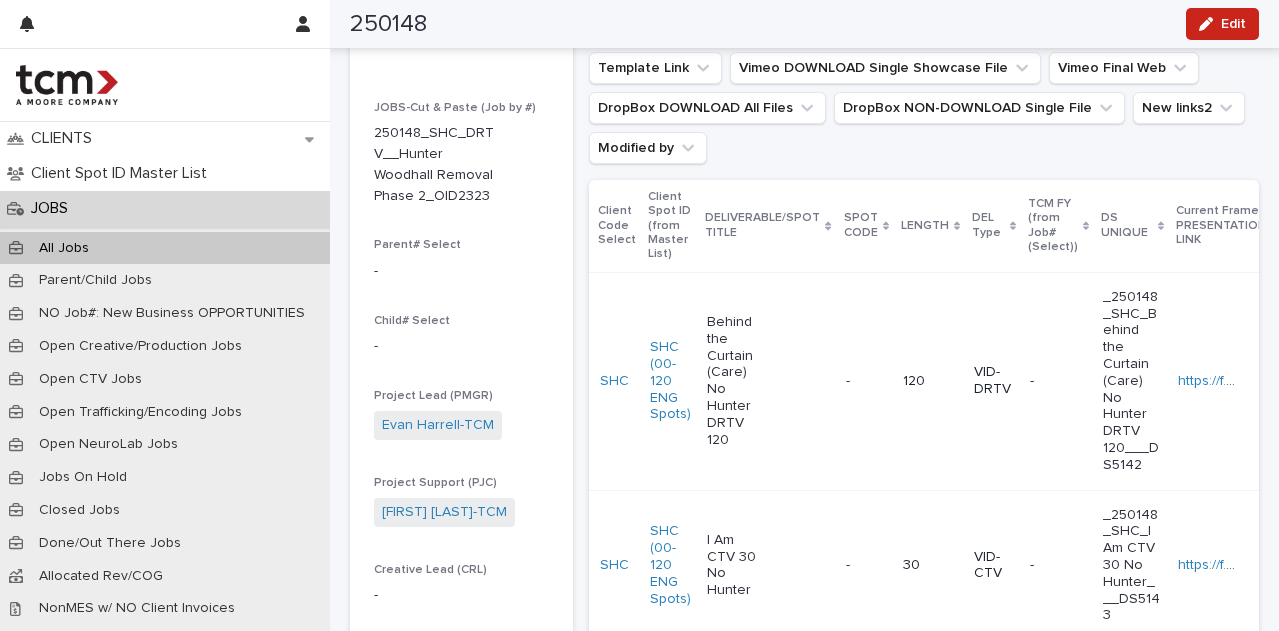 click on "https://f.io/zX-b-MPw" at bounding box center (1227, 565) 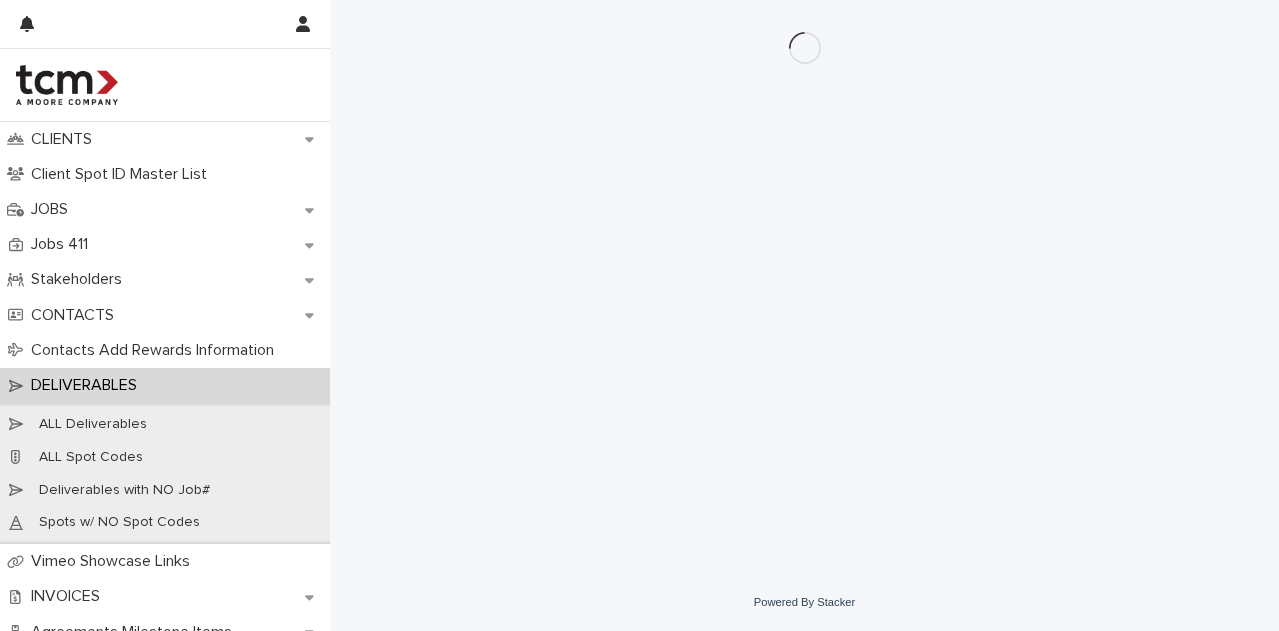 scroll, scrollTop: 0, scrollLeft: 0, axis: both 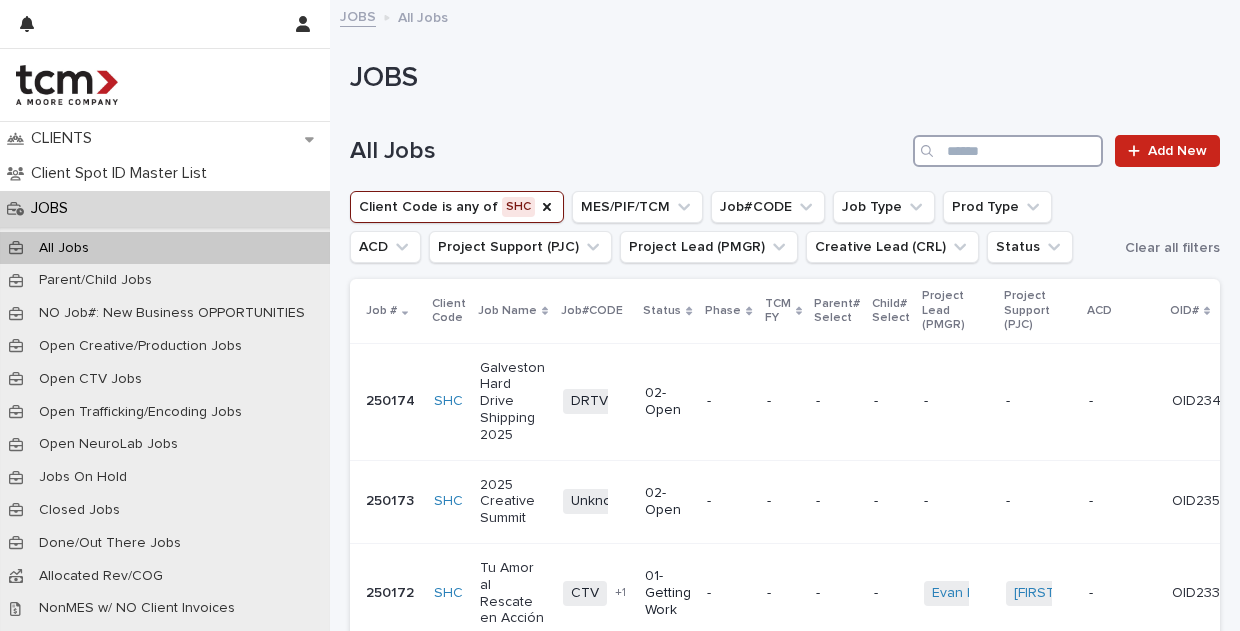click at bounding box center [1008, 151] 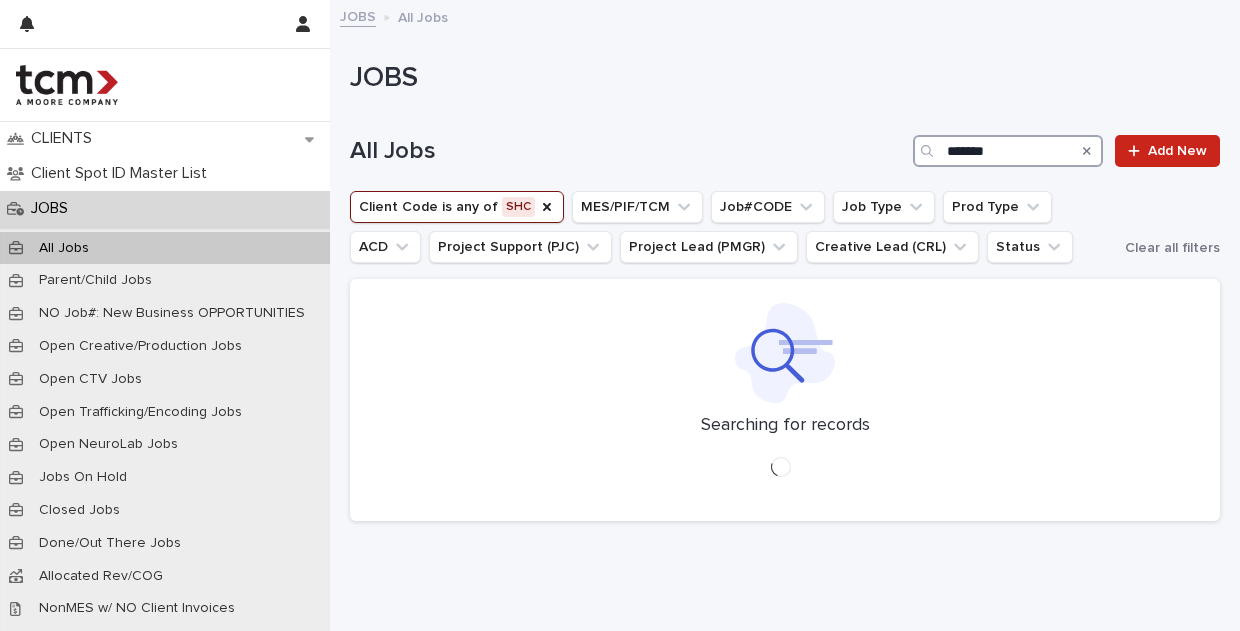 type on "*******" 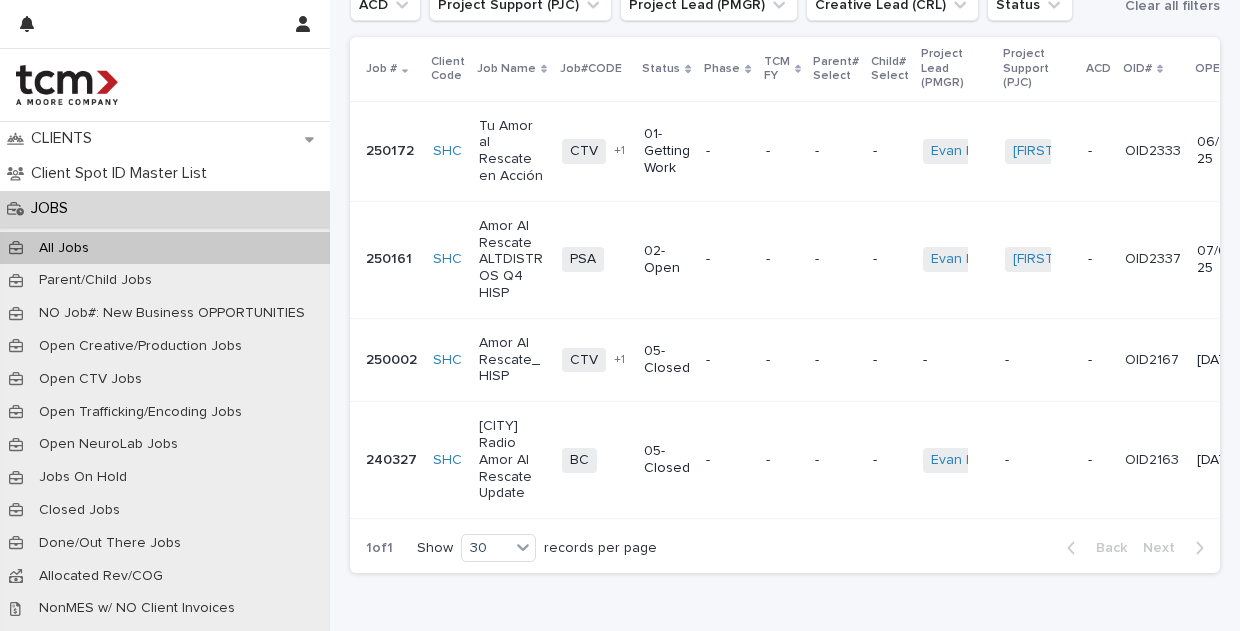 scroll, scrollTop: 246, scrollLeft: 0, axis: vertical 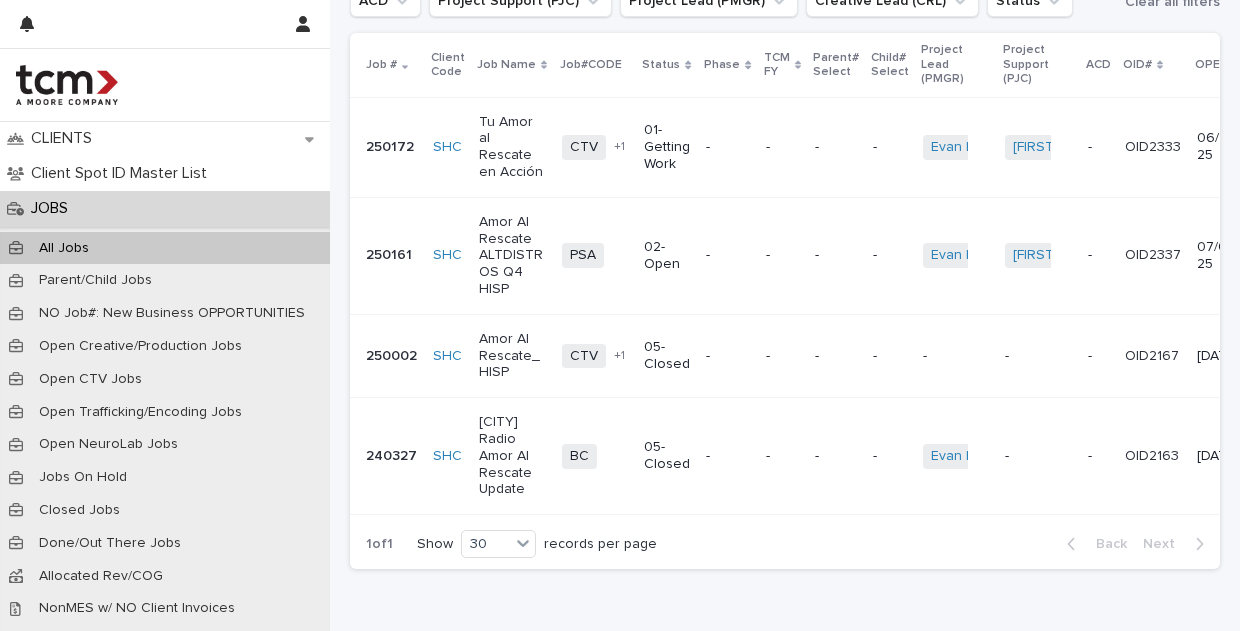 click on "Amor Al Rescate ALTDISTROS Q4 HISP" at bounding box center [512, 256] 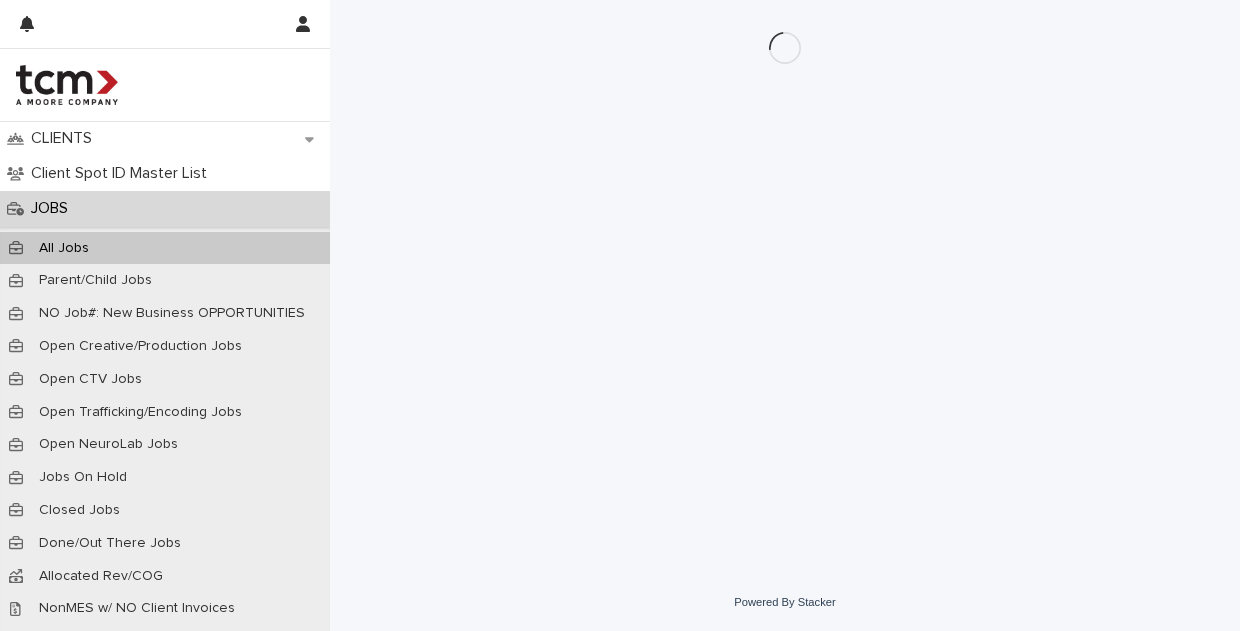 scroll, scrollTop: 0, scrollLeft: 0, axis: both 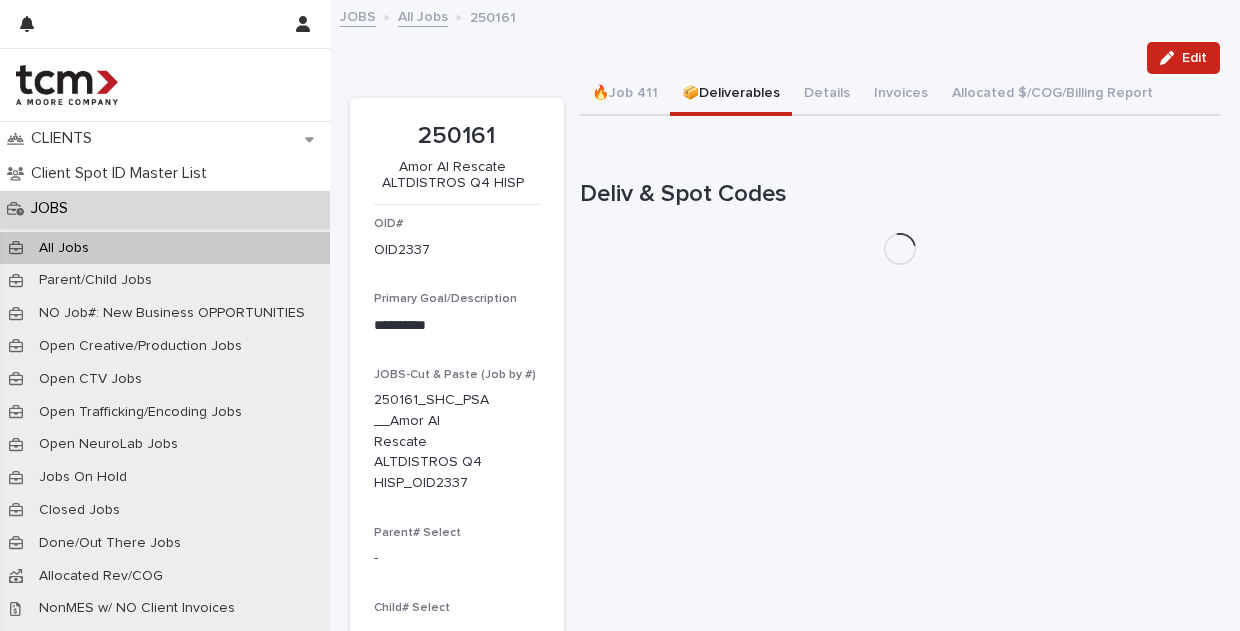 click on "📦Deliverables" at bounding box center (731, 95) 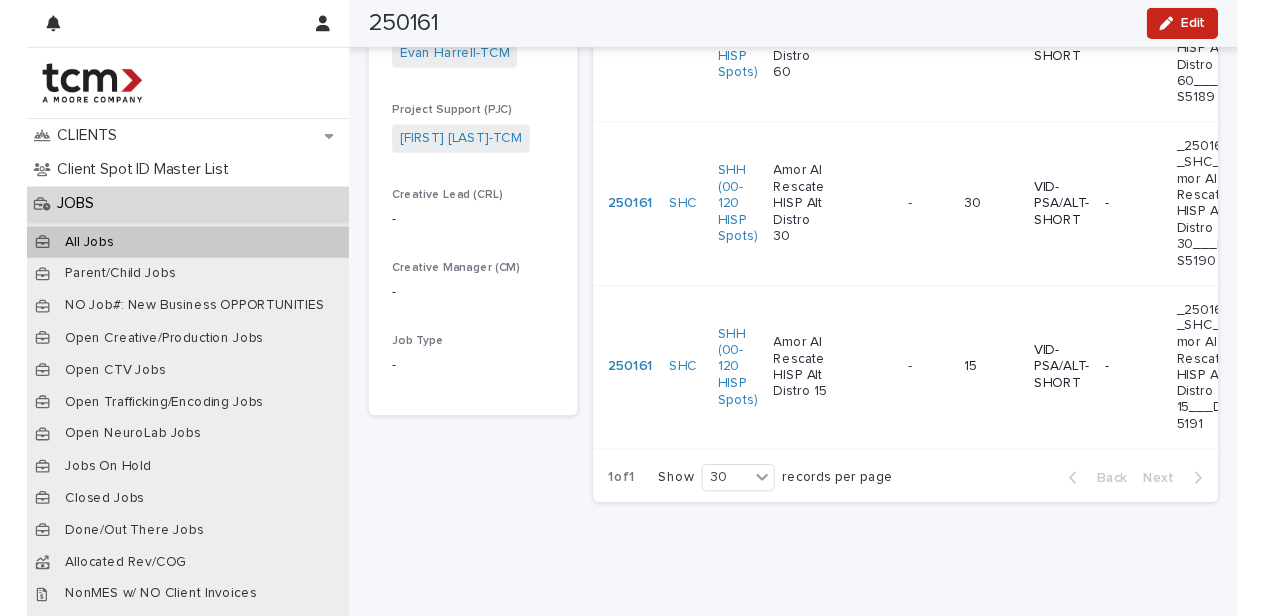 scroll, scrollTop: 658, scrollLeft: 0, axis: vertical 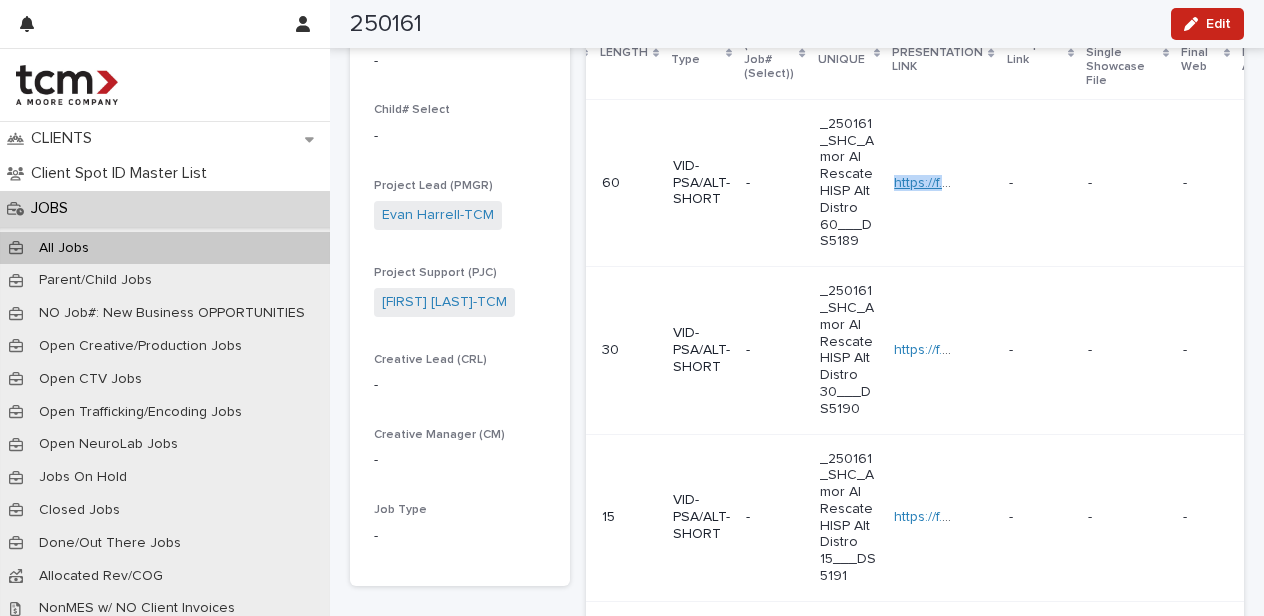 click on "https://f.io/owuBo71j" at bounding box center [956, 183] 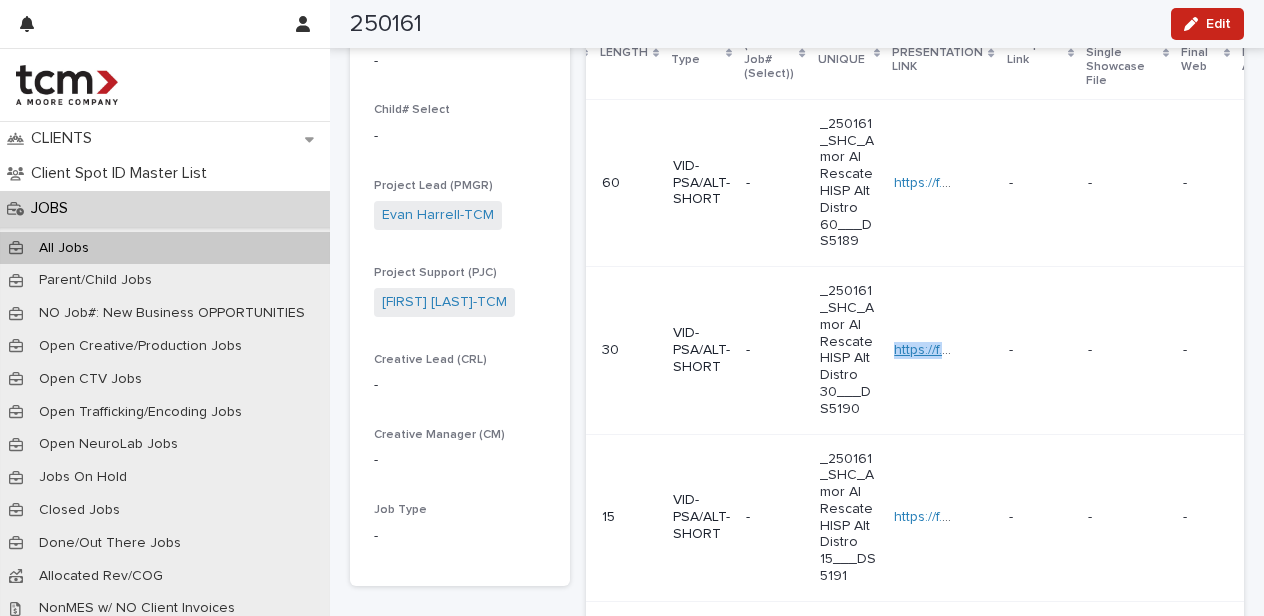click on "https://f.io/6xIoLV3Q" at bounding box center [957, 350] 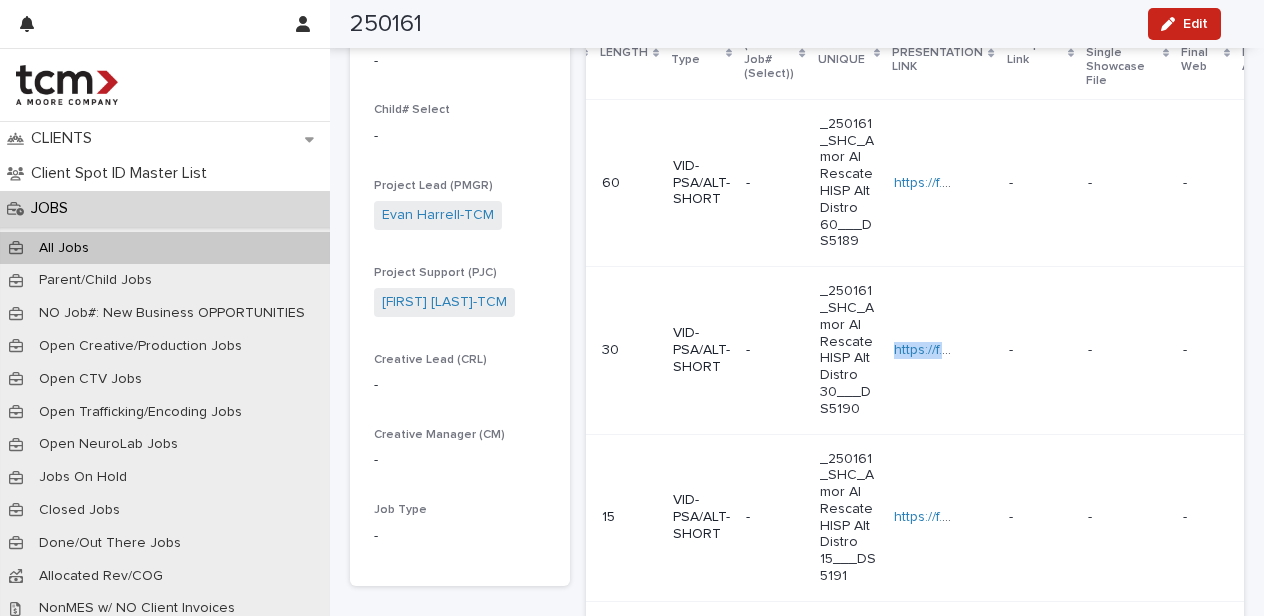 click at bounding box center (148, 24) 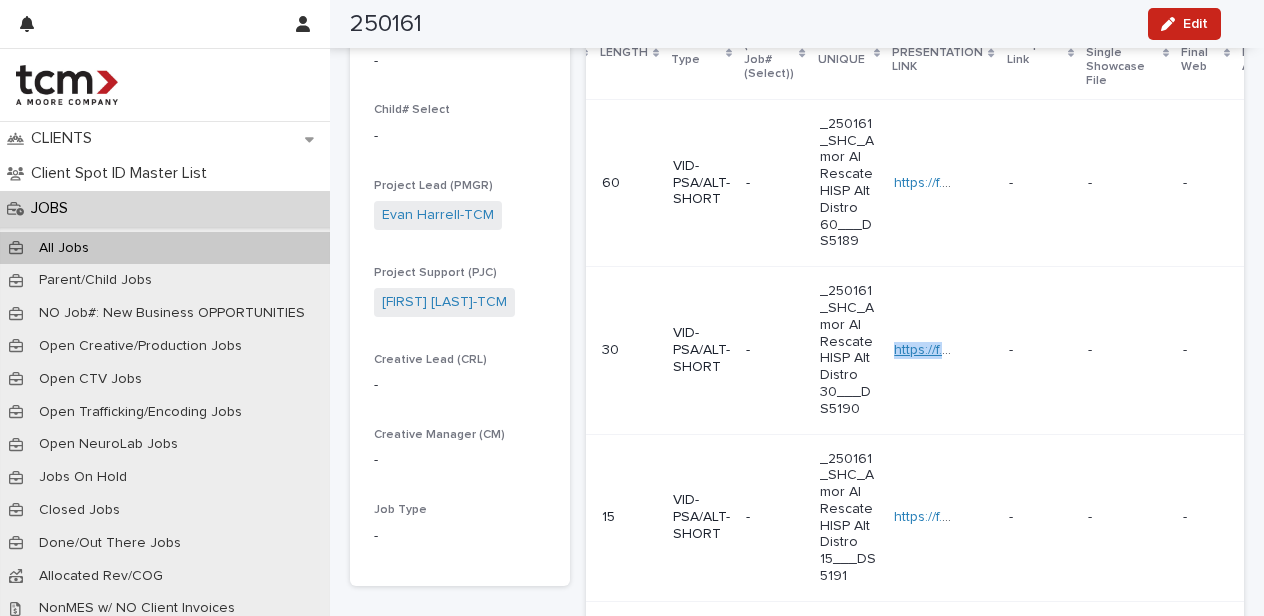 click on "https://f.io/6xIoLV3Q" at bounding box center (957, 350) 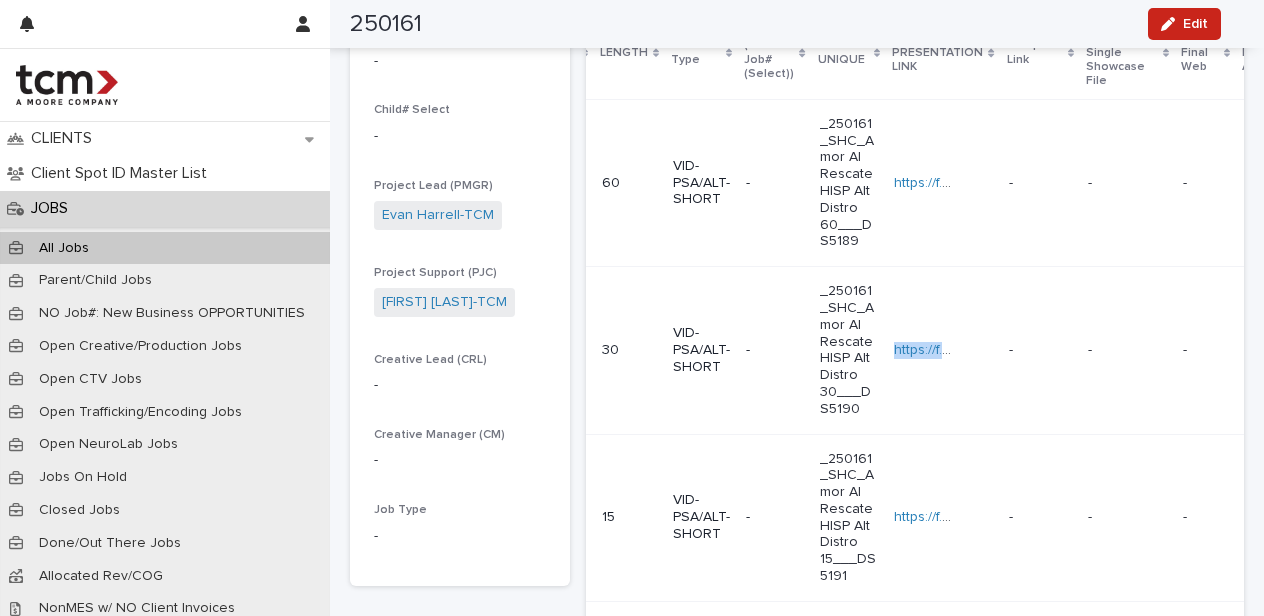 click on "https://f.io/owuBo71j" at bounding box center [943, 182] 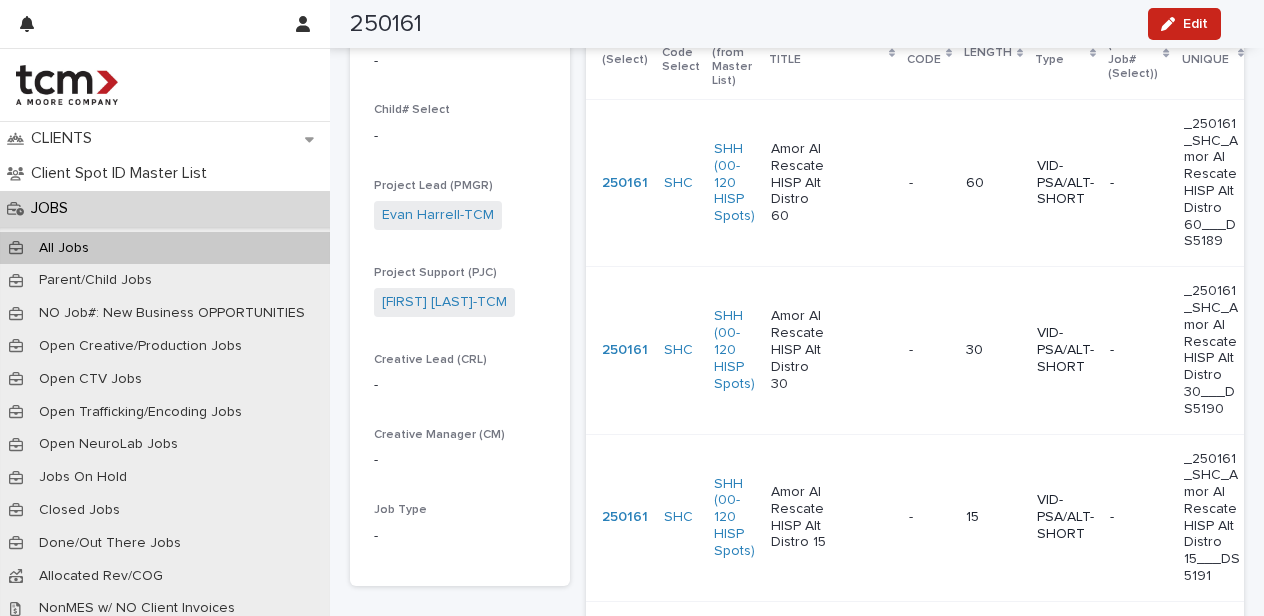 click on "https://f.io/owuBo71j" at bounding box center [1320, 183] 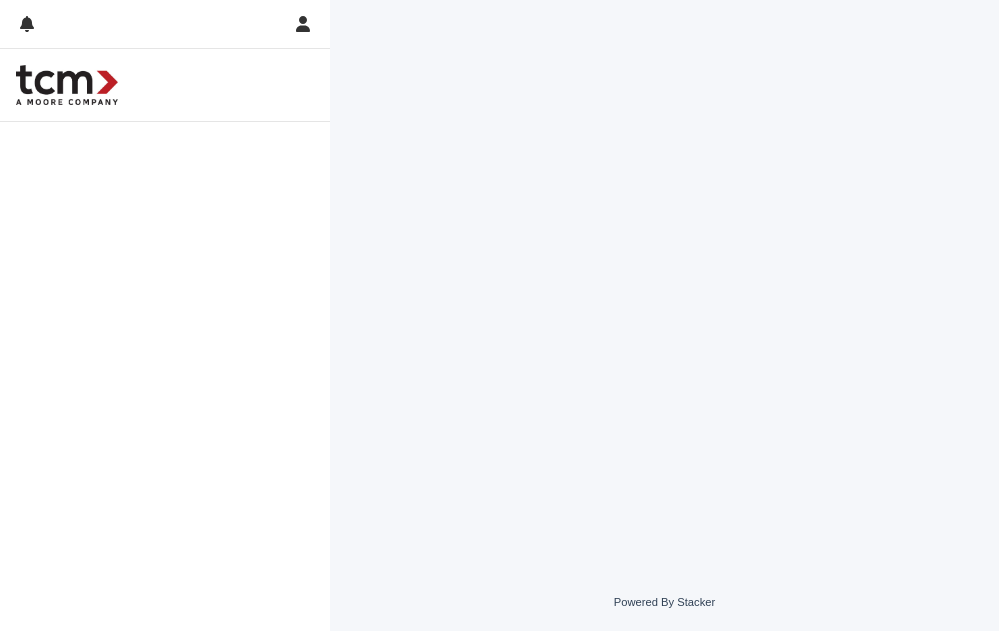 scroll, scrollTop: 0, scrollLeft: 0, axis: both 